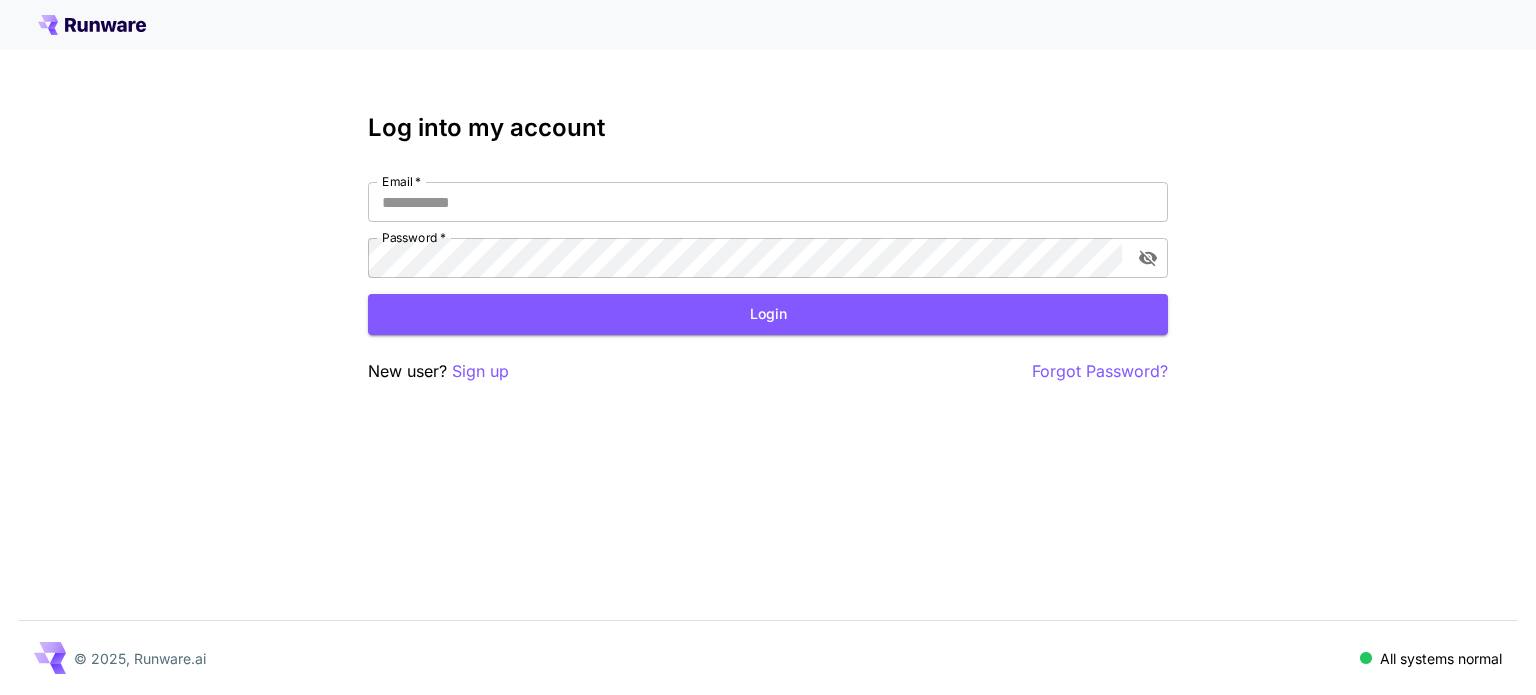 scroll, scrollTop: 0, scrollLeft: 0, axis: both 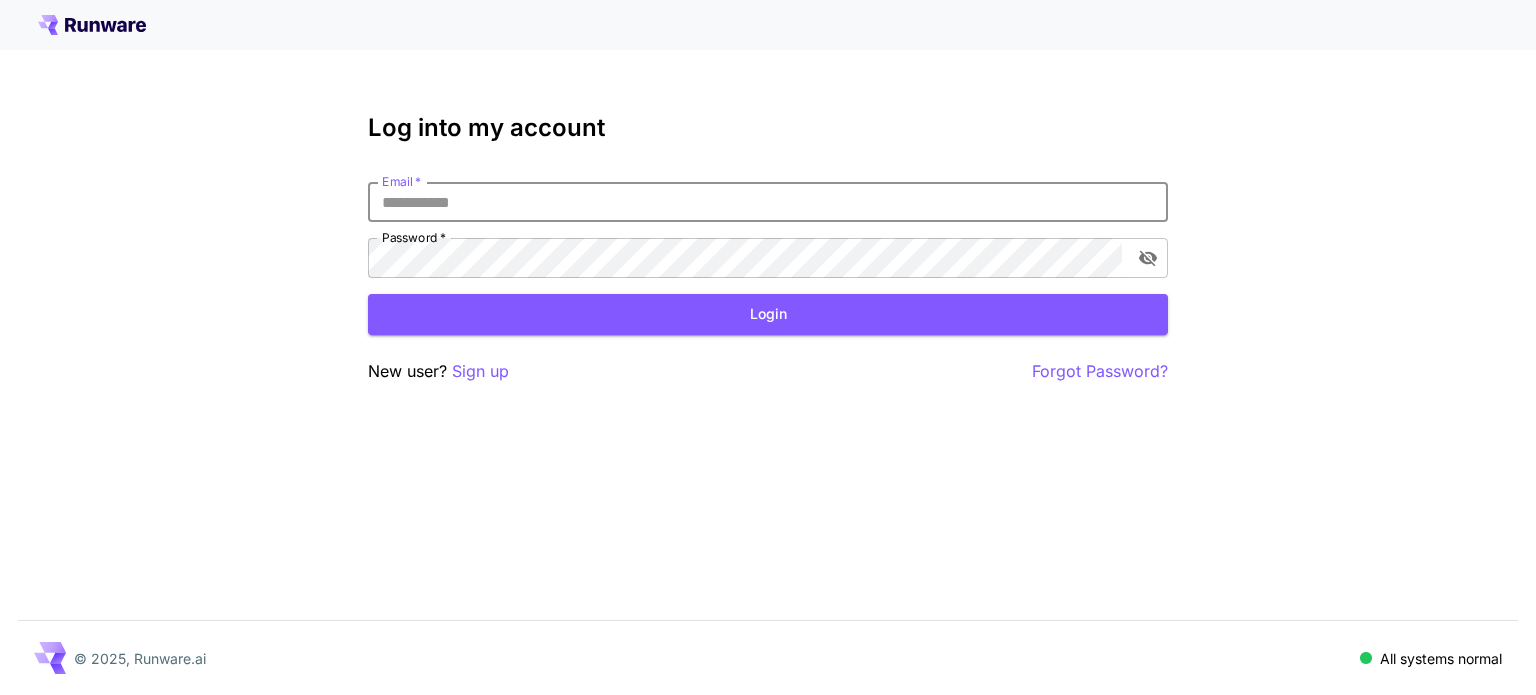 click on "Email   *" at bounding box center (768, 202) 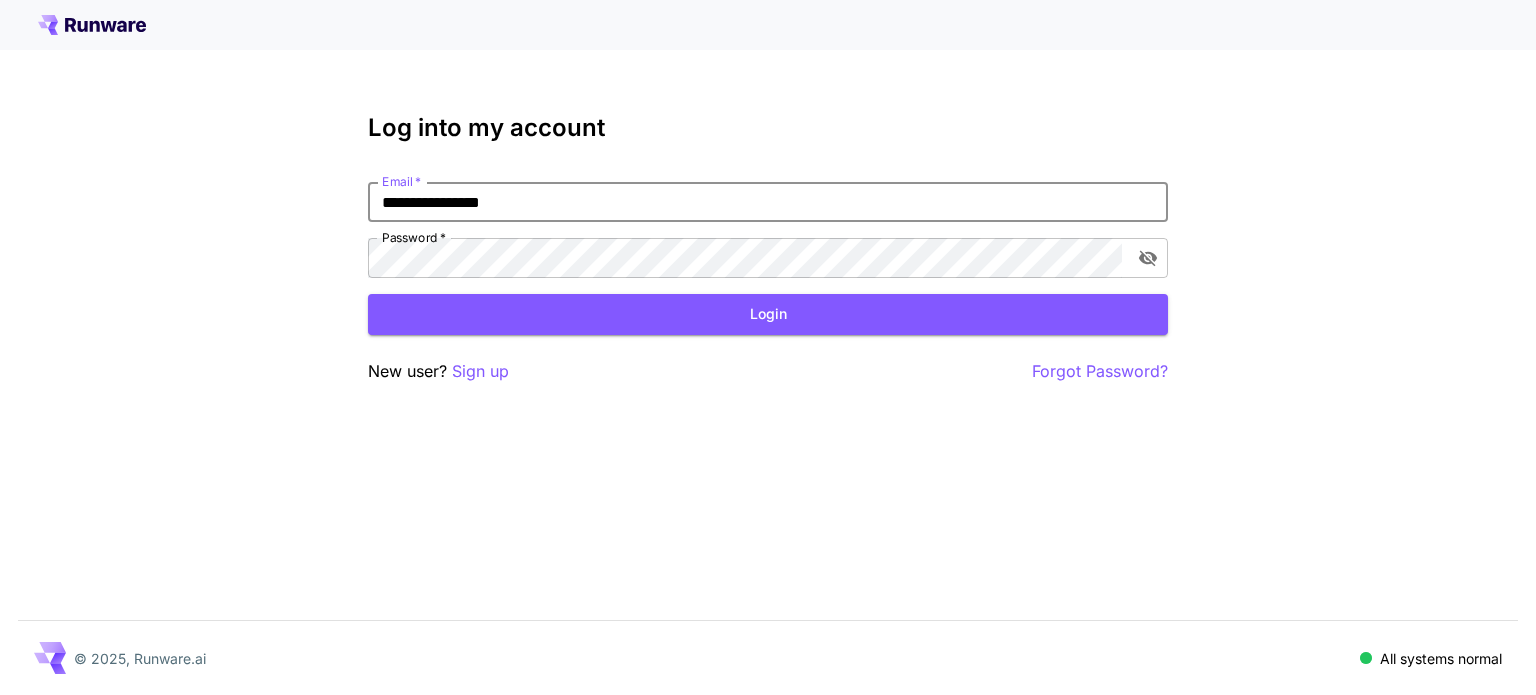 type on "**********" 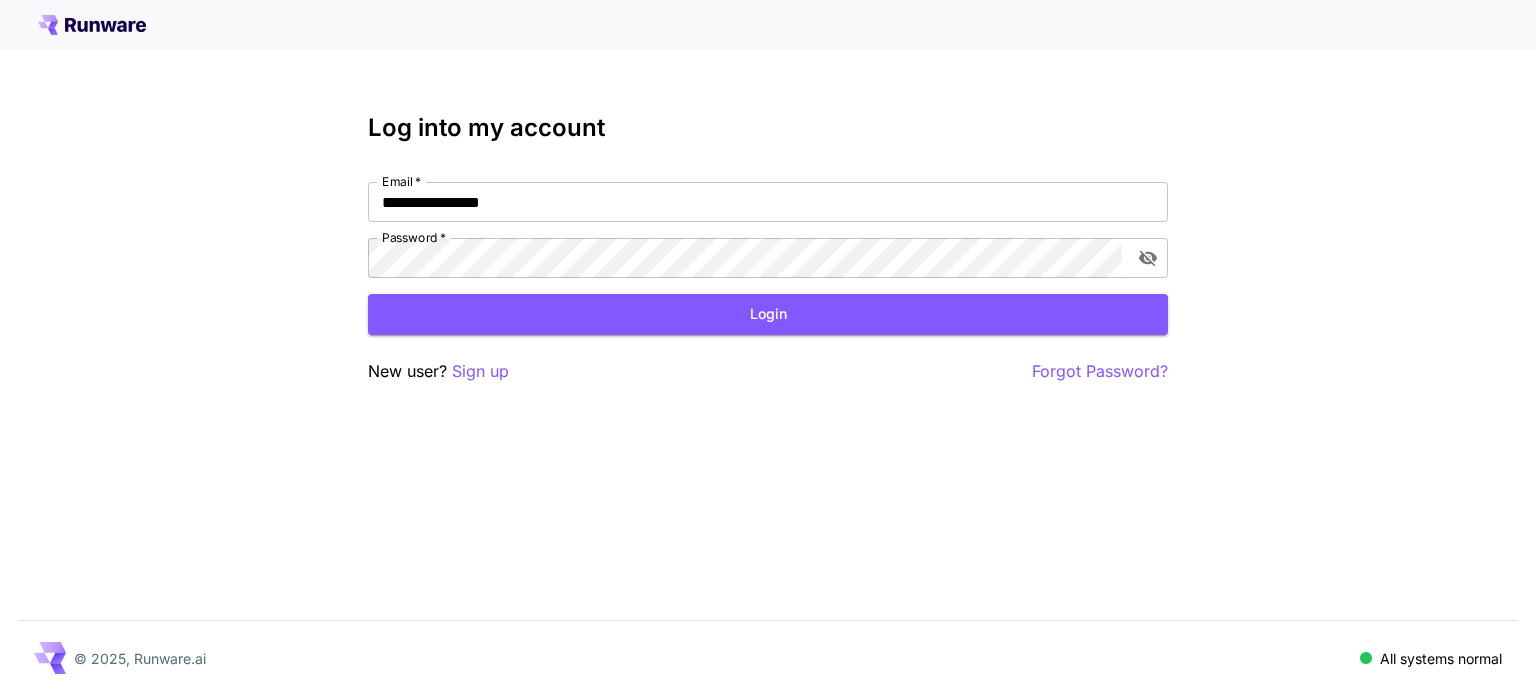 drag, startPoint x: 1240, startPoint y: 387, endPoint x: 1061, endPoint y: 311, distance: 194.46594 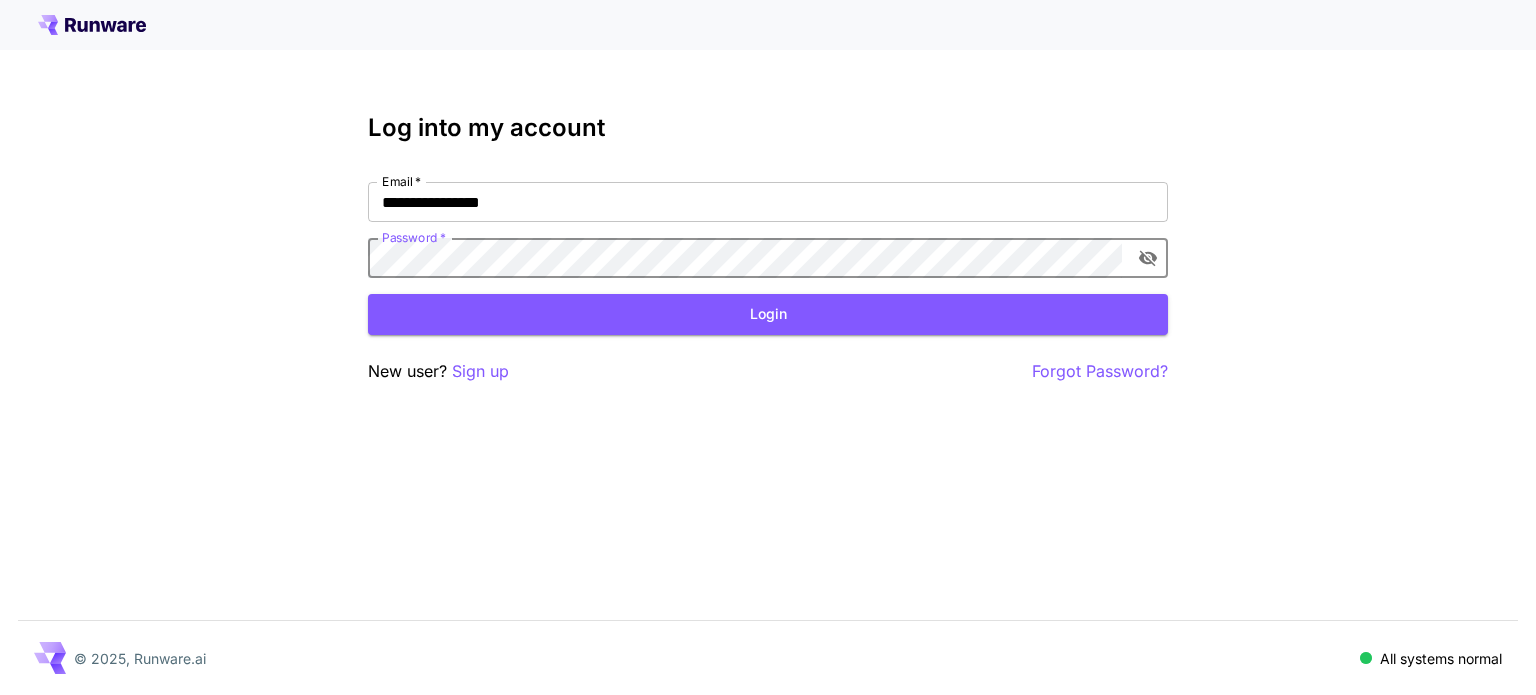 click 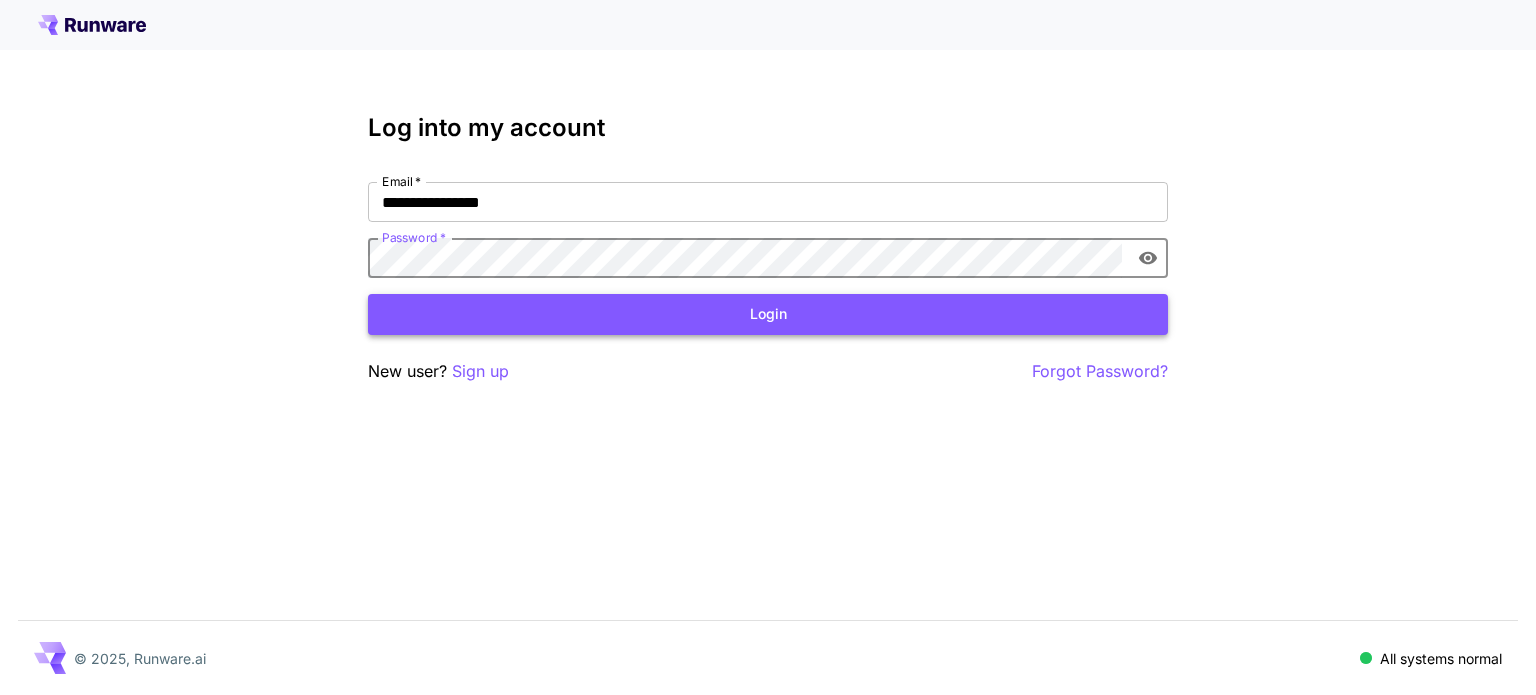click on "Login" at bounding box center [768, 314] 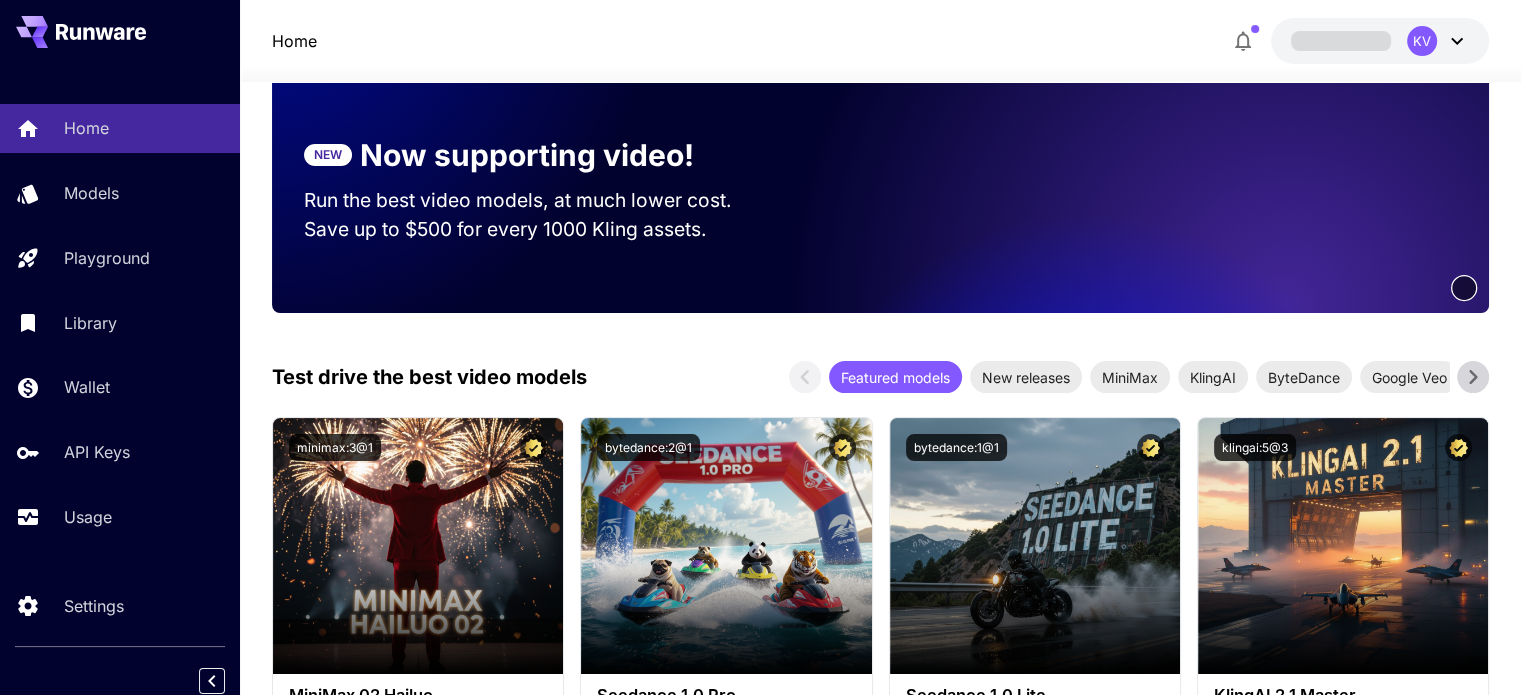 scroll, scrollTop: 300, scrollLeft: 0, axis: vertical 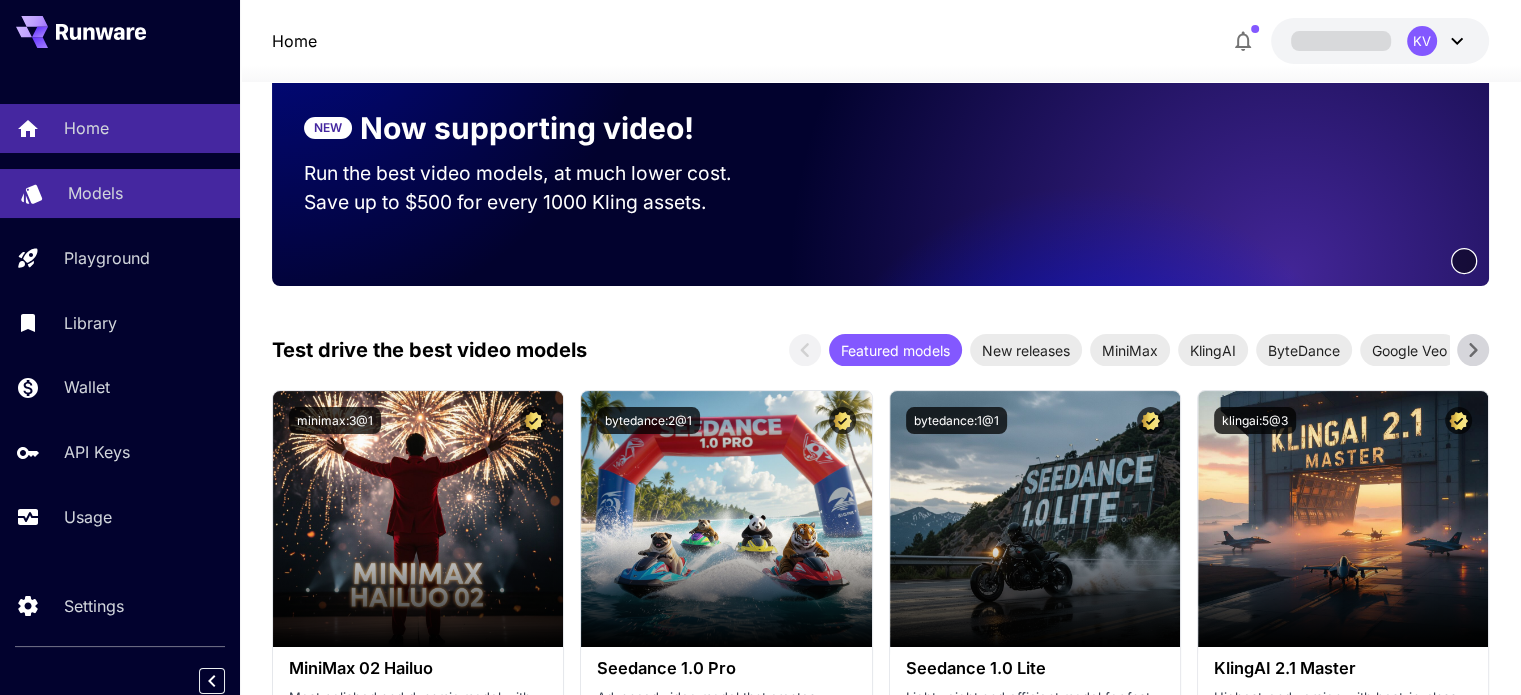 click on "Models" at bounding box center (146, 193) 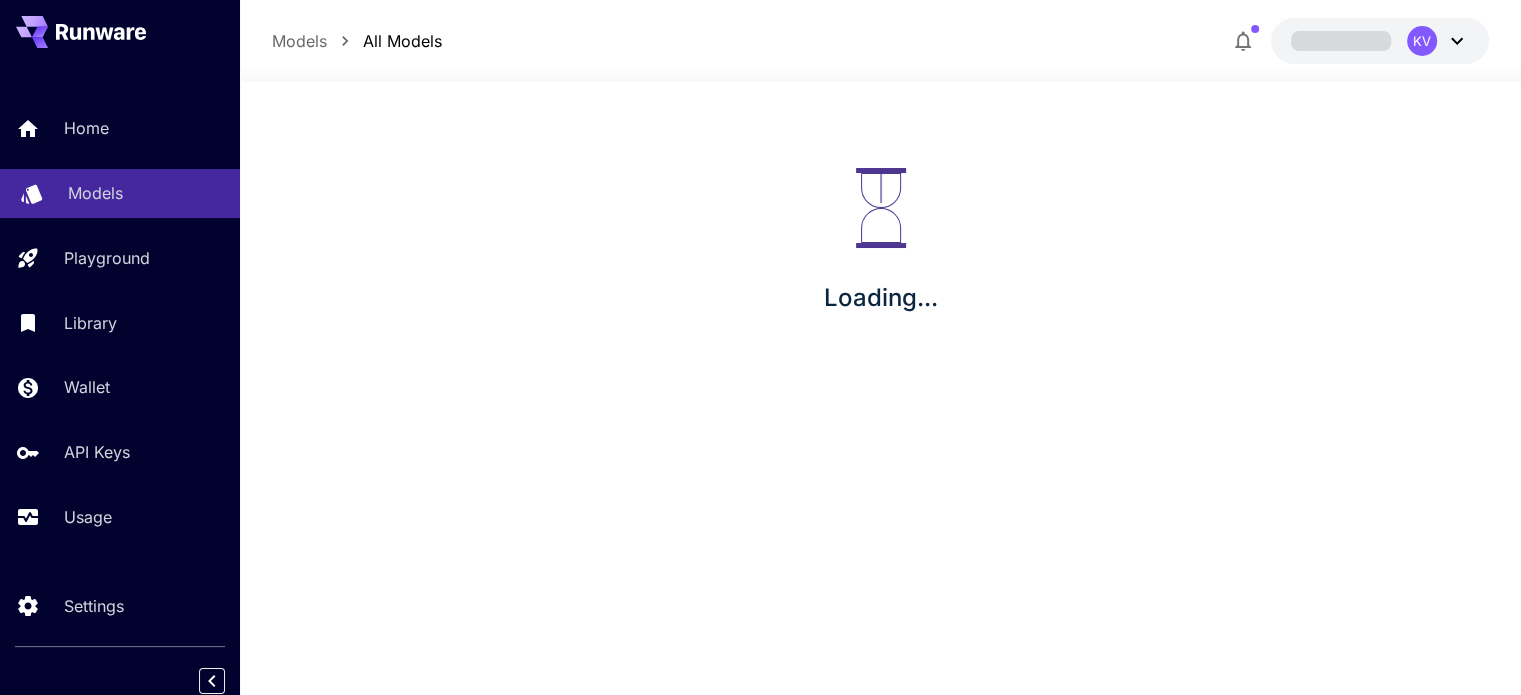 scroll, scrollTop: 0, scrollLeft: 0, axis: both 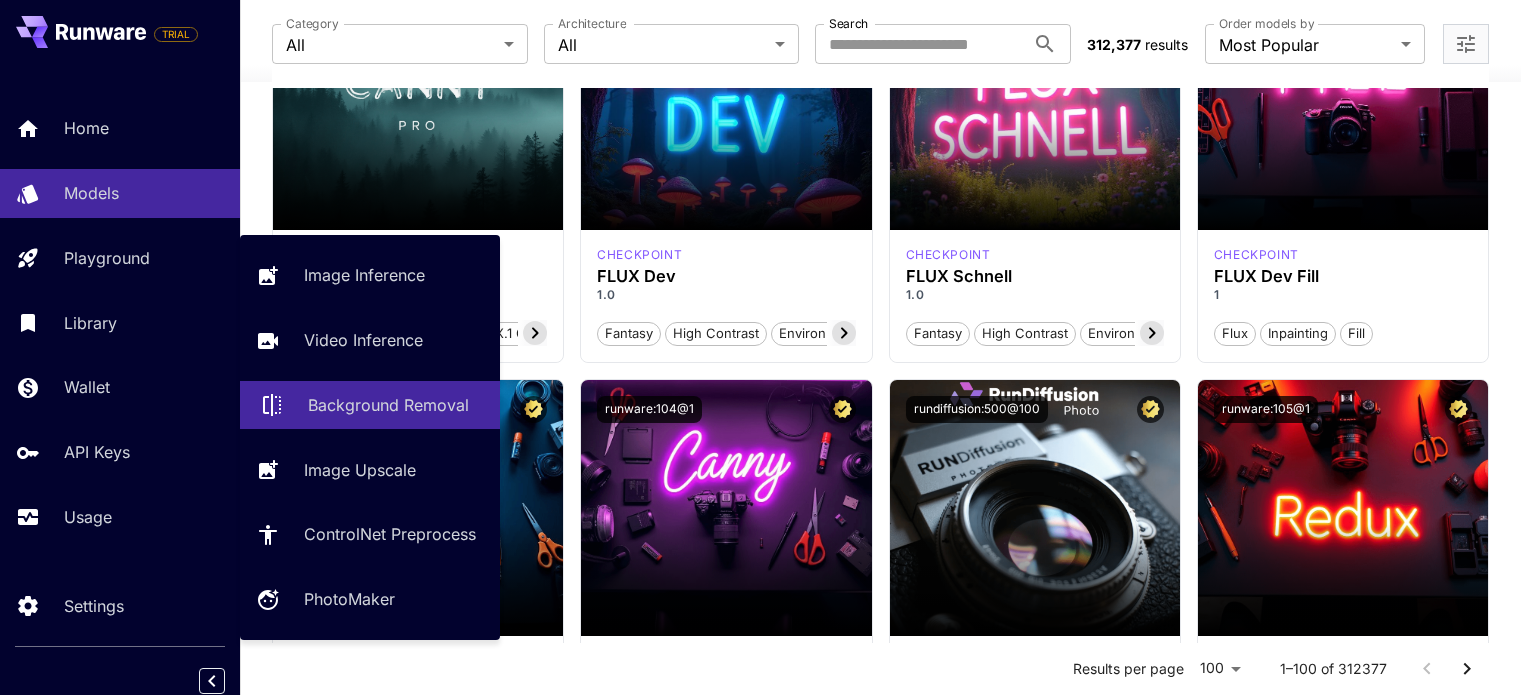 click on "Background Removal" at bounding box center [370, 405] 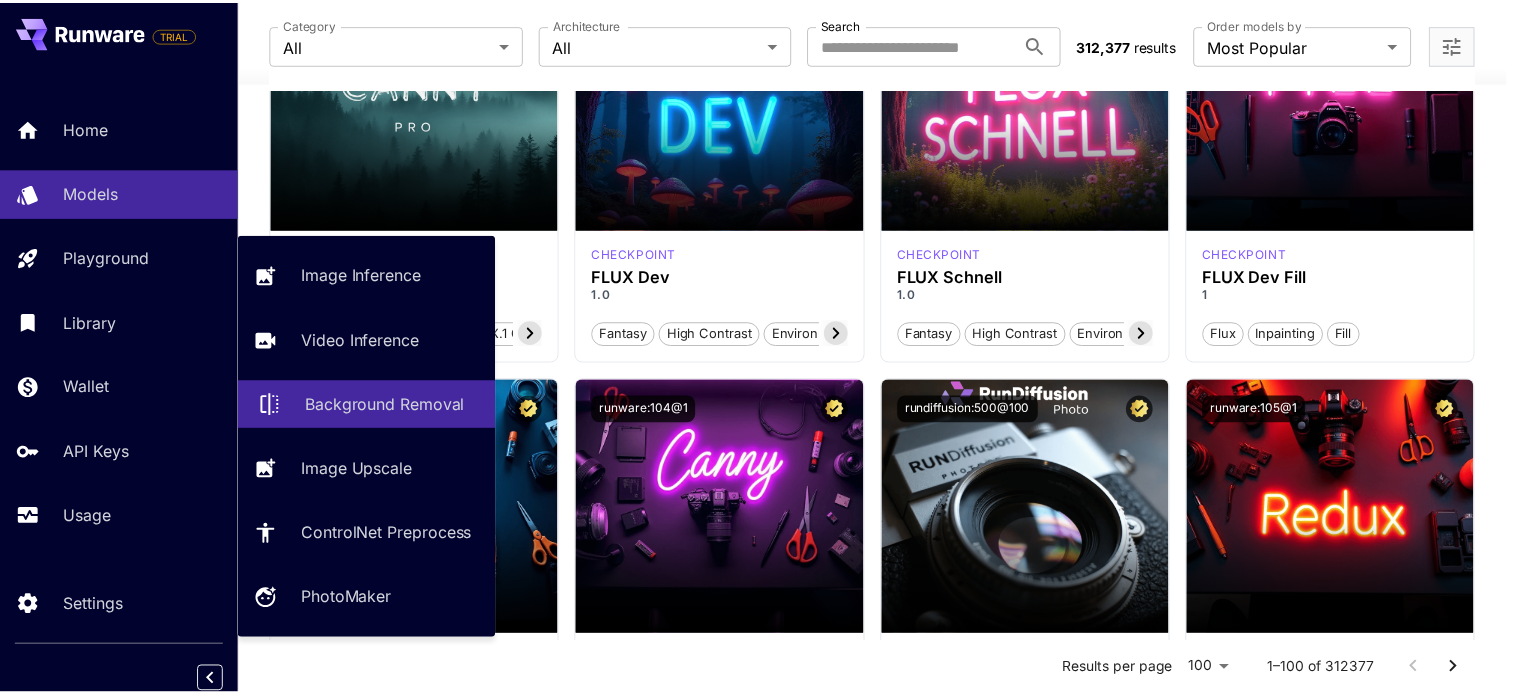 scroll, scrollTop: 0, scrollLeft: 0, axis: both 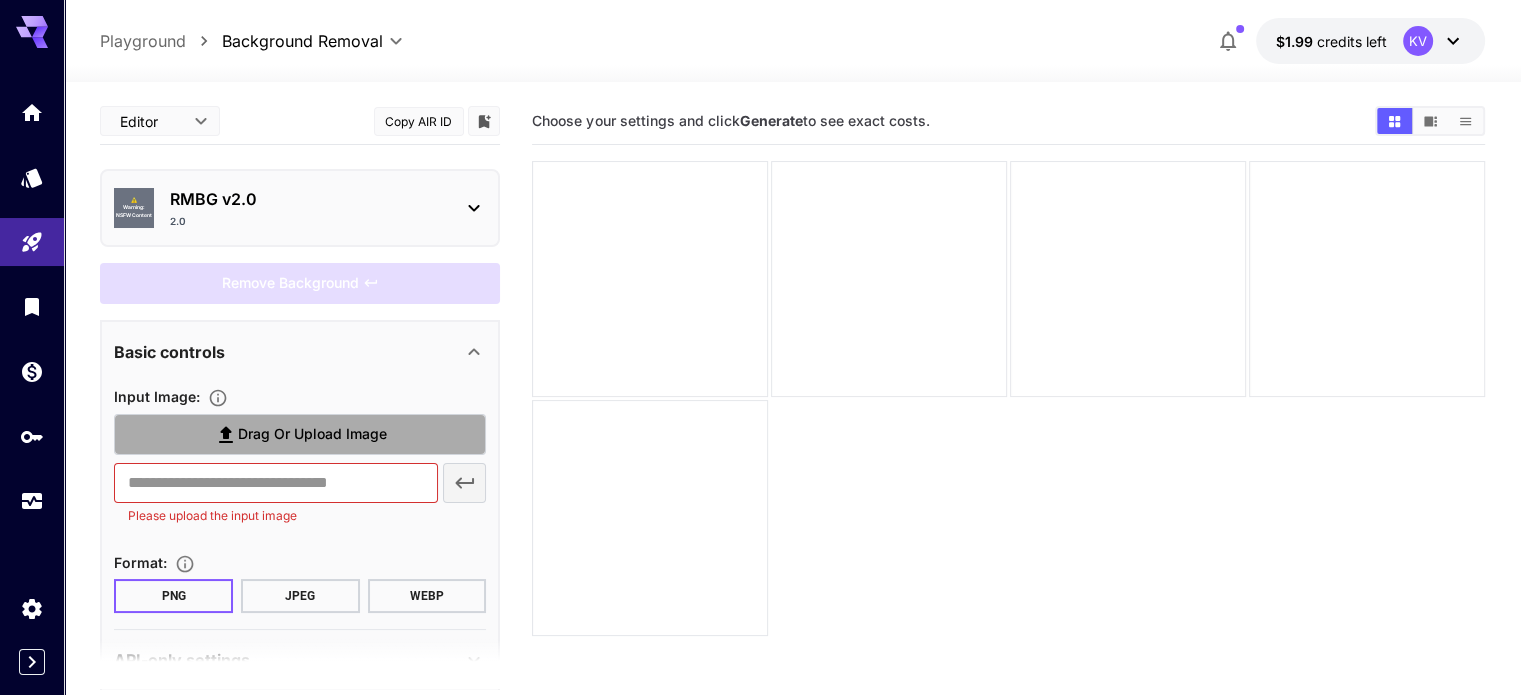 click on "Drag or upload image" at bounding box center [312, 434] 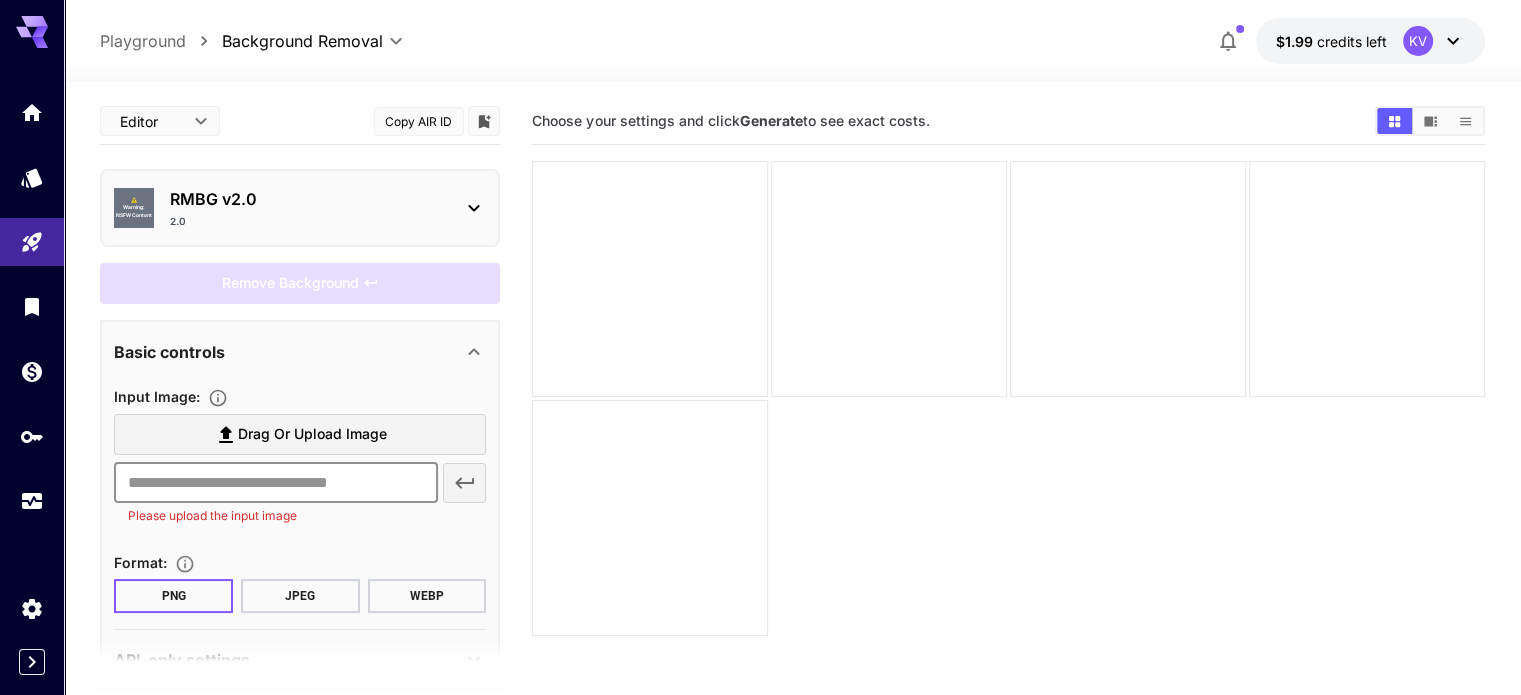 click at bounding box center [275, 483] 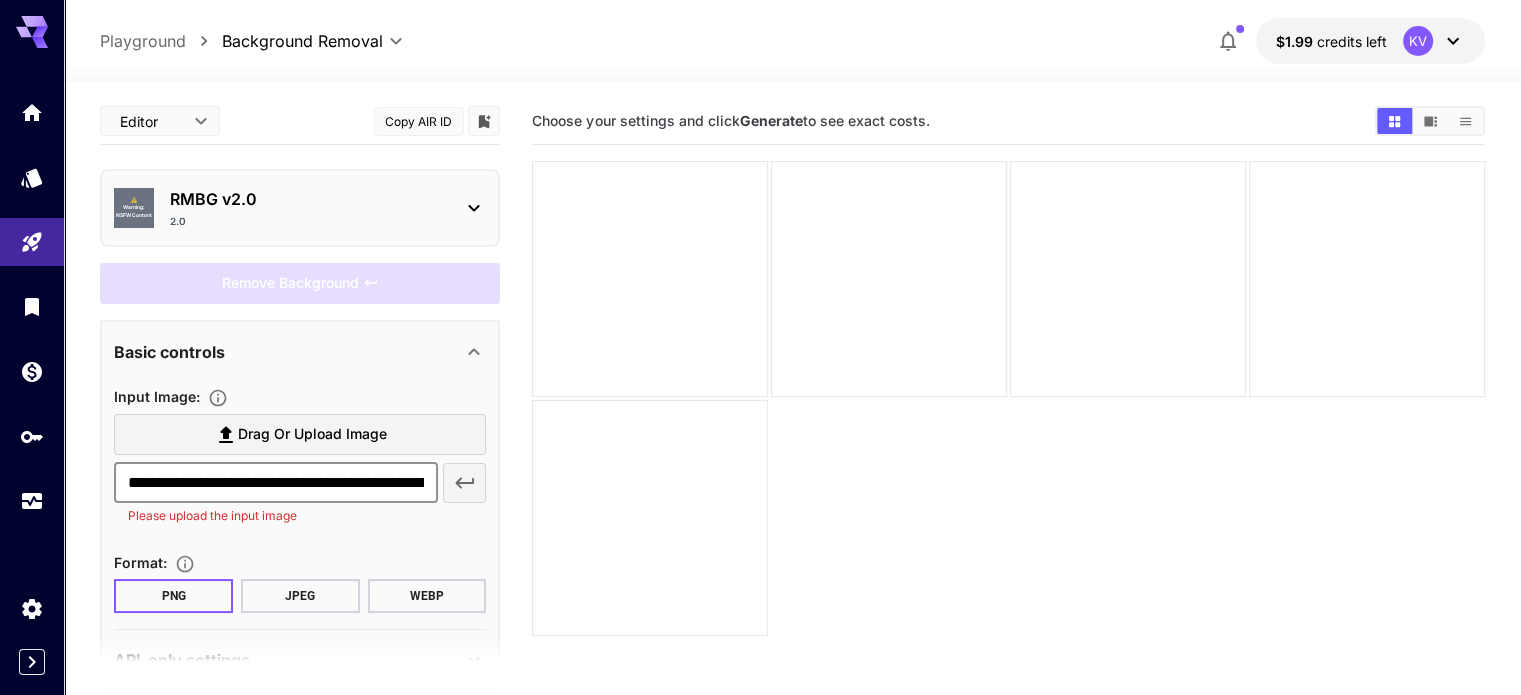 scroll, scrollTop: 0, scrollLeft: 540, axis: horizontal 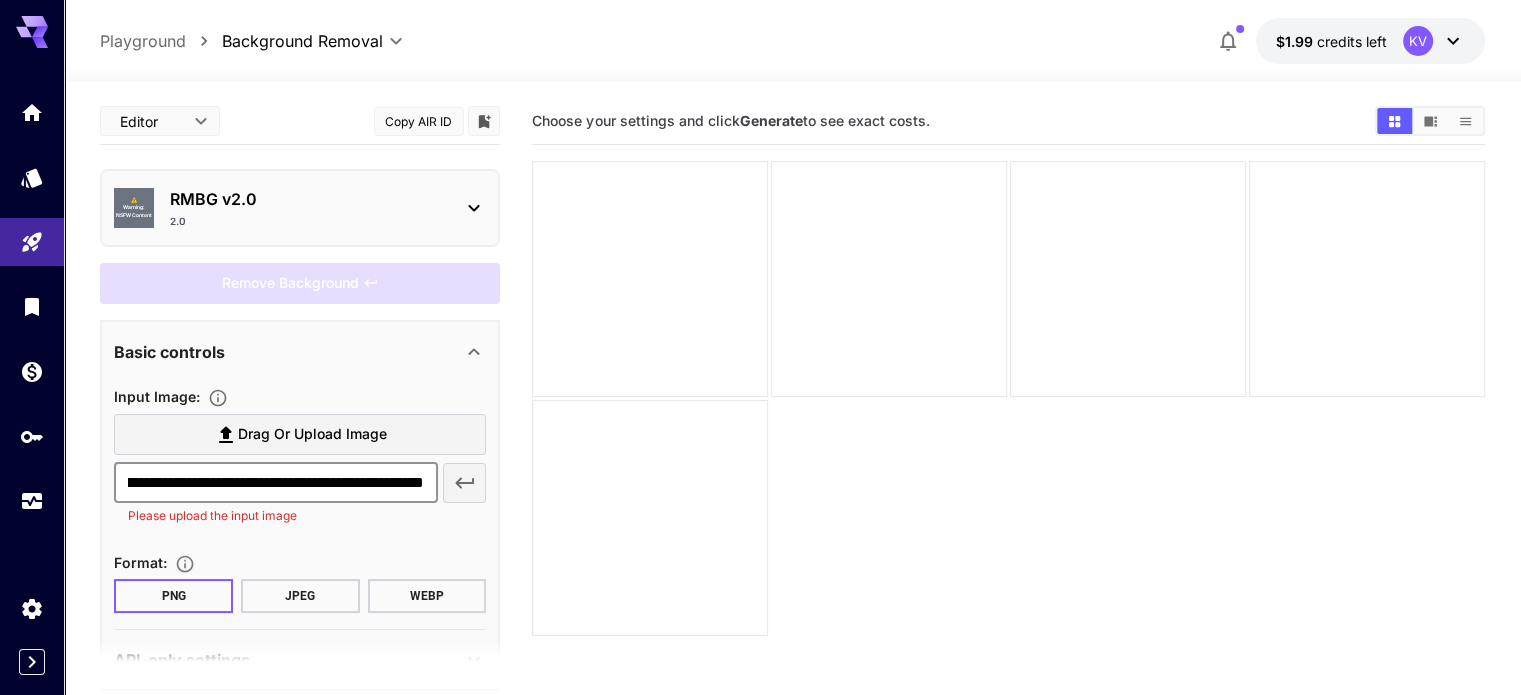 type on "**********" 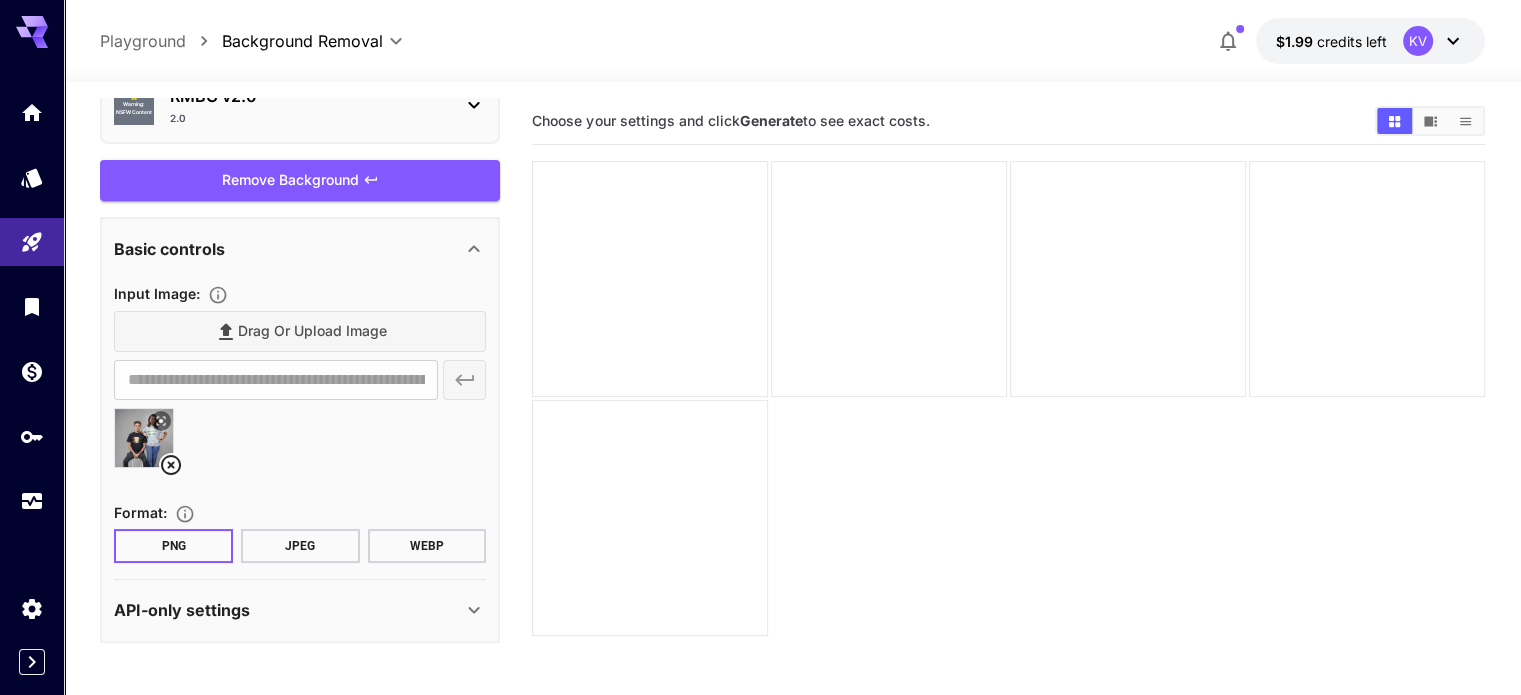 scroll, scrollTop: 103, scrollLeft: 0, axis: vertical 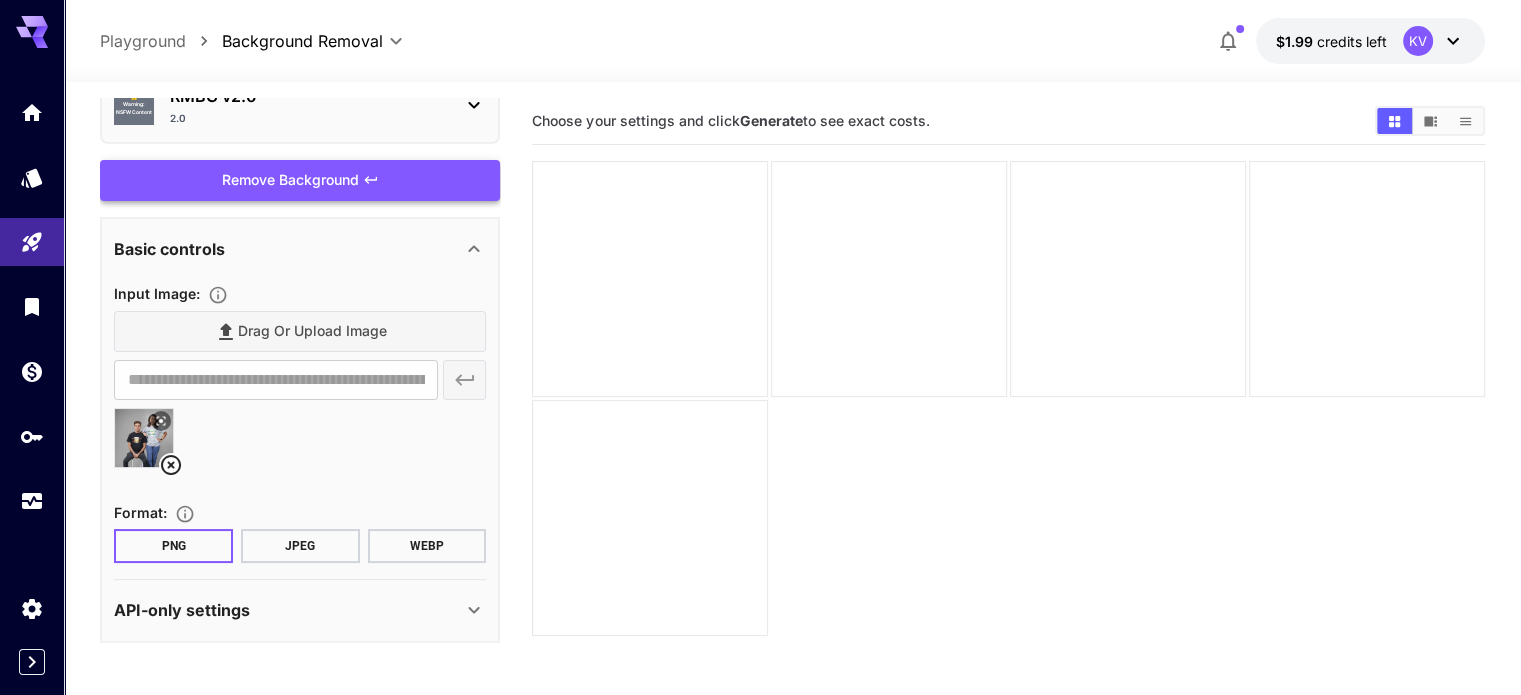 click on "Remove Background" at bounding box center [300, 180] 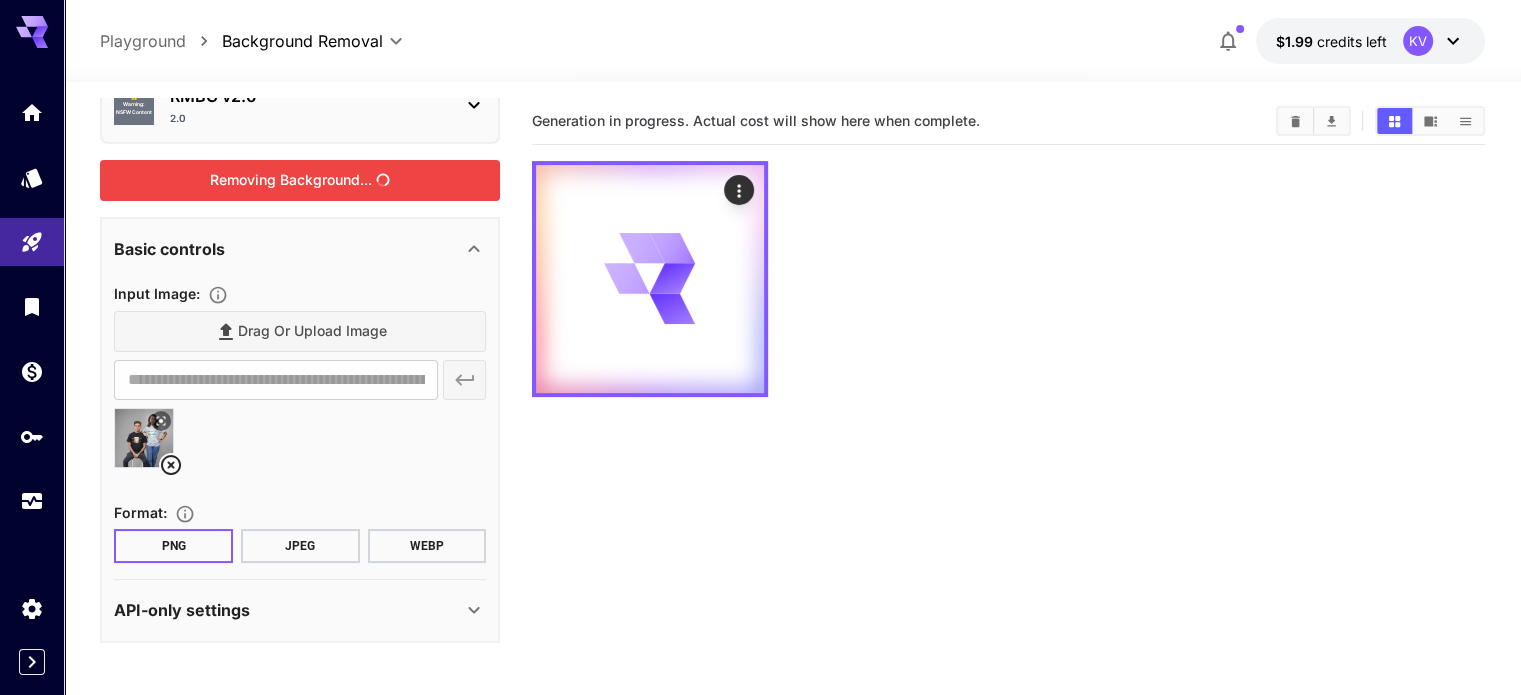 scroll, scrollTop: 0, scrollLeft: 0, axis: both 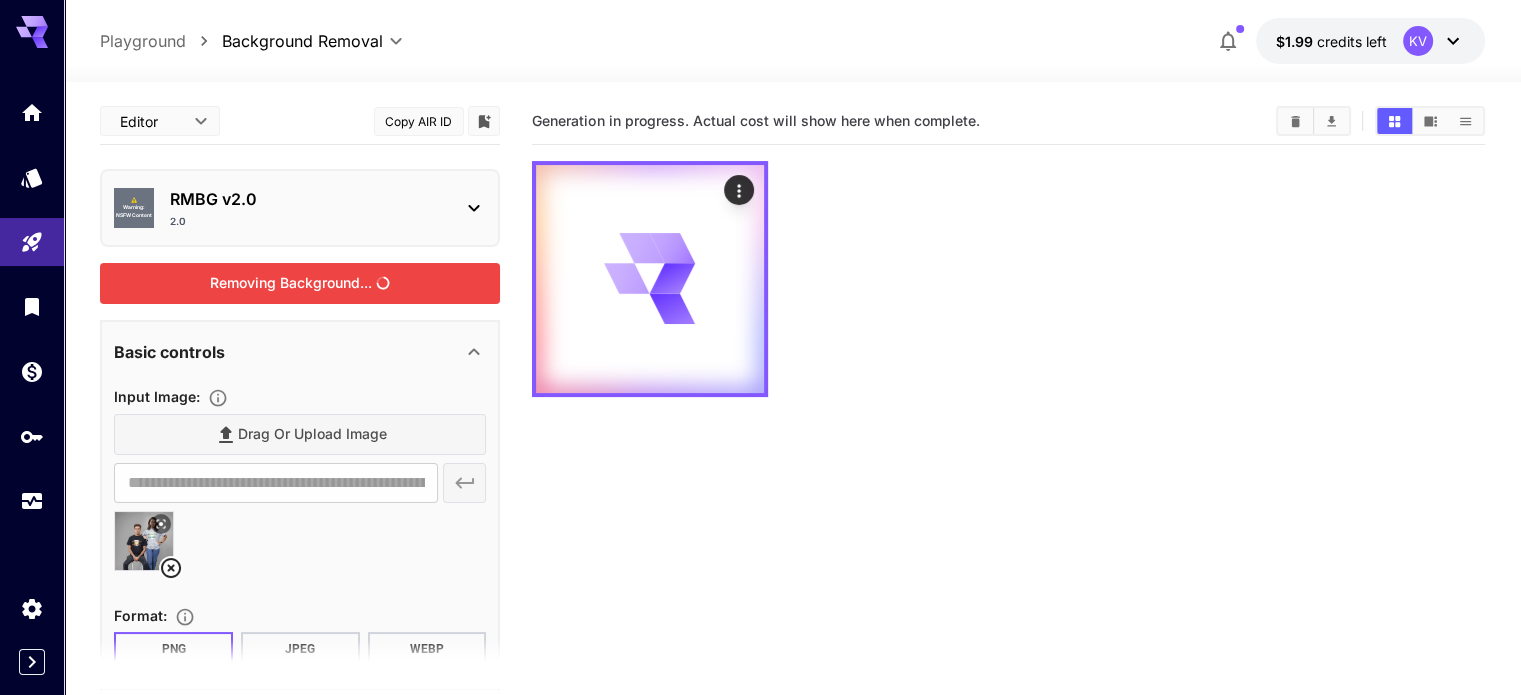 click 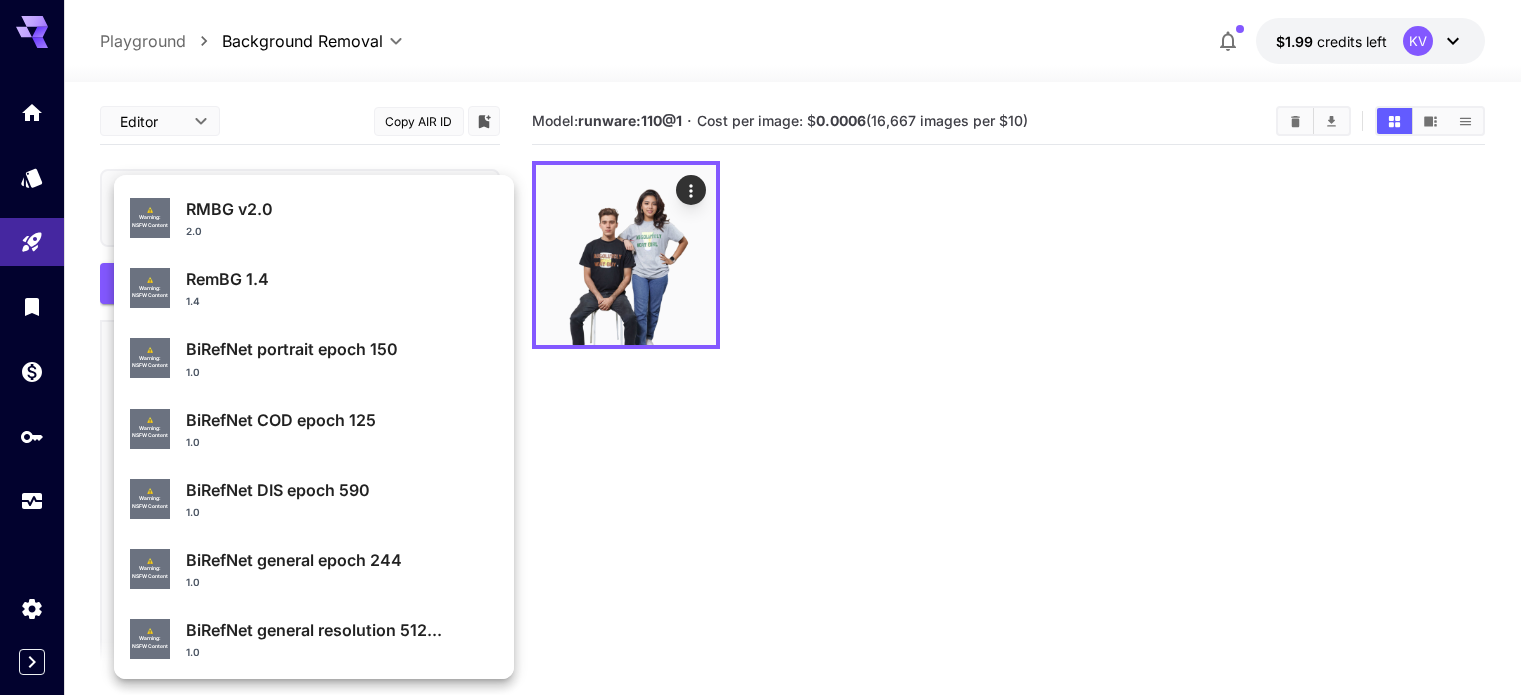 click at bounding box center [768, 347] 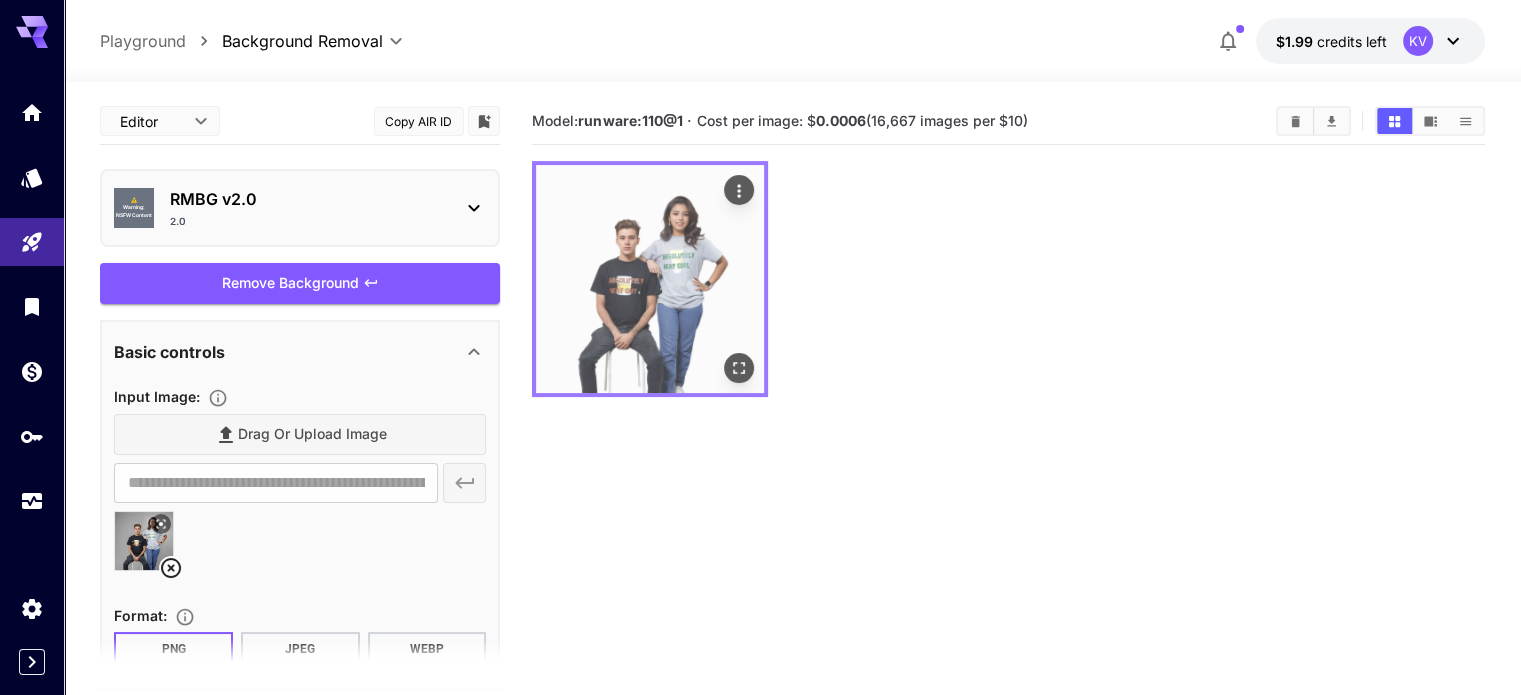 click at bounding box center (650, 279) 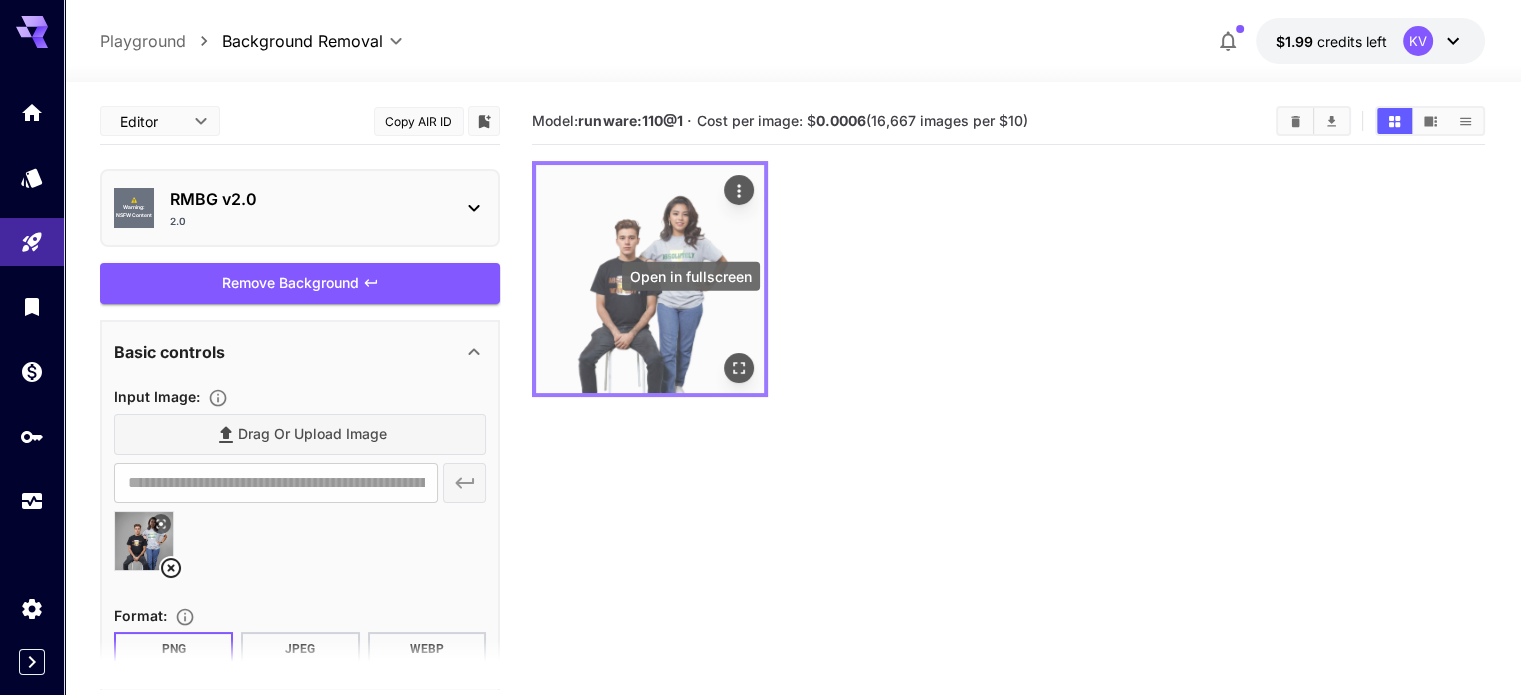 click 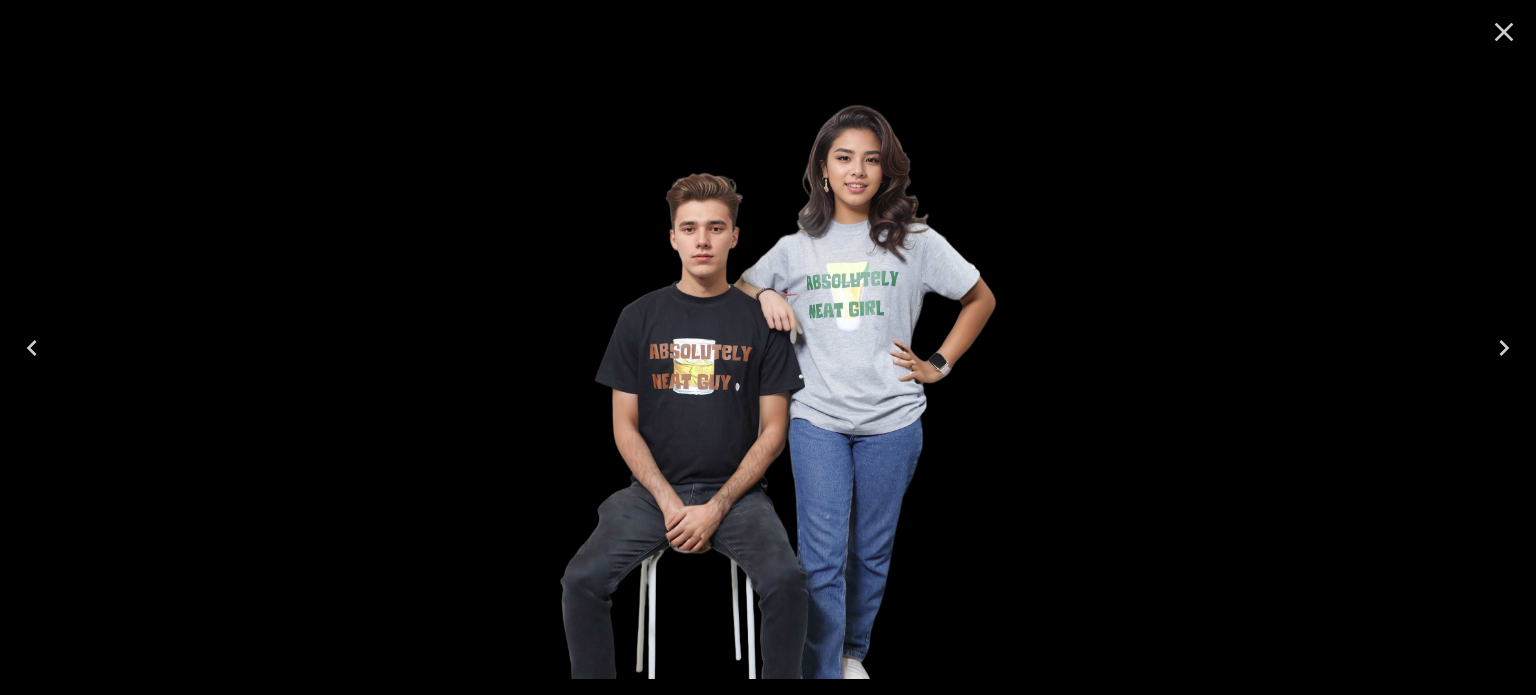 click at bounding box center [768, 347] 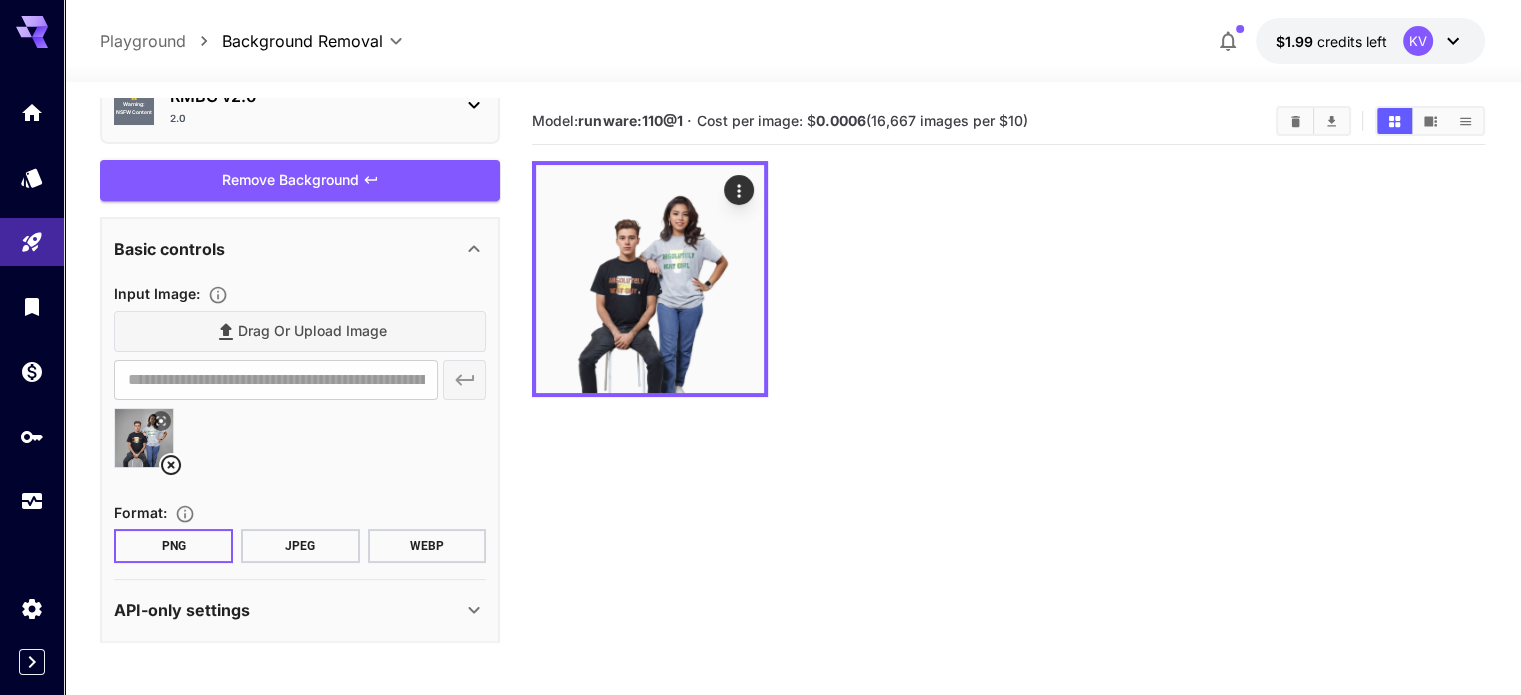 scroll, scrollTop: 4, scrollLeft: 0, axis: vertical 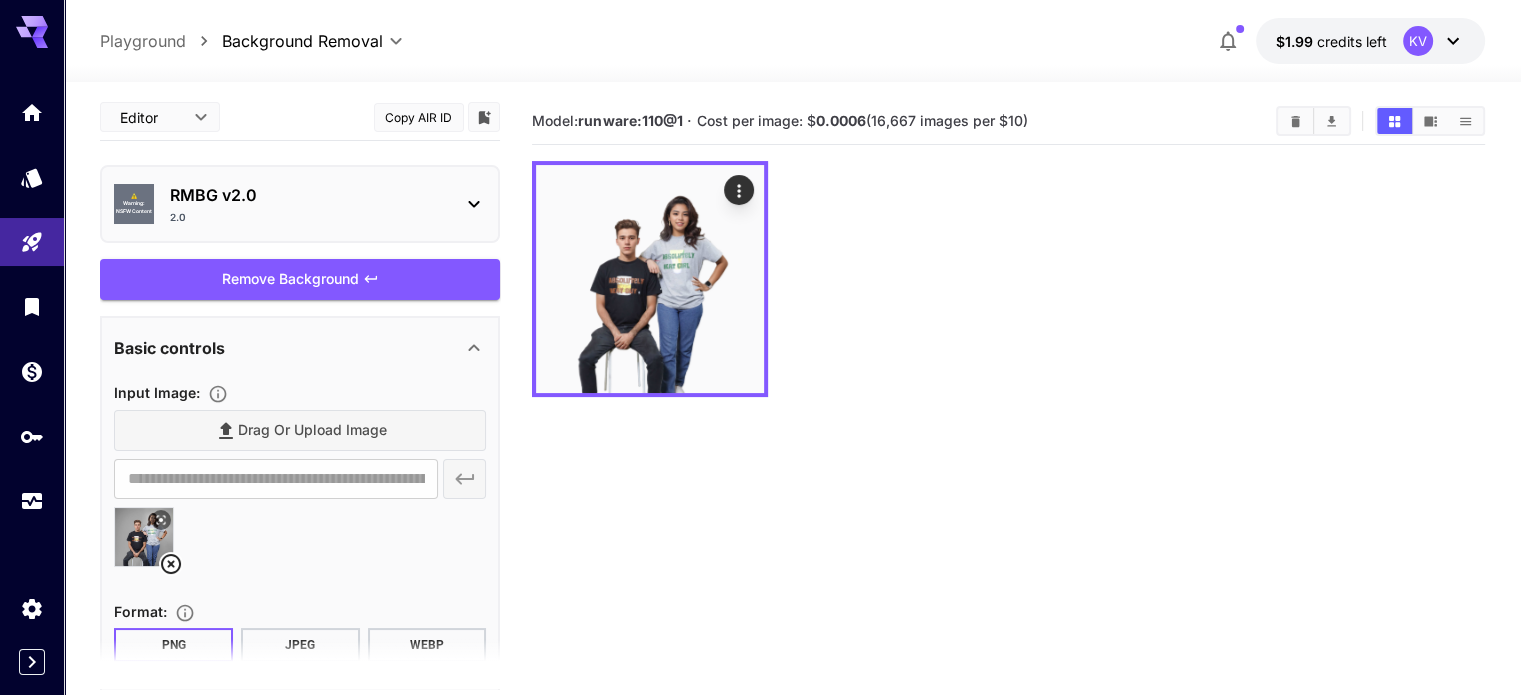 click on "2.0" at bounding box center (308, 217) 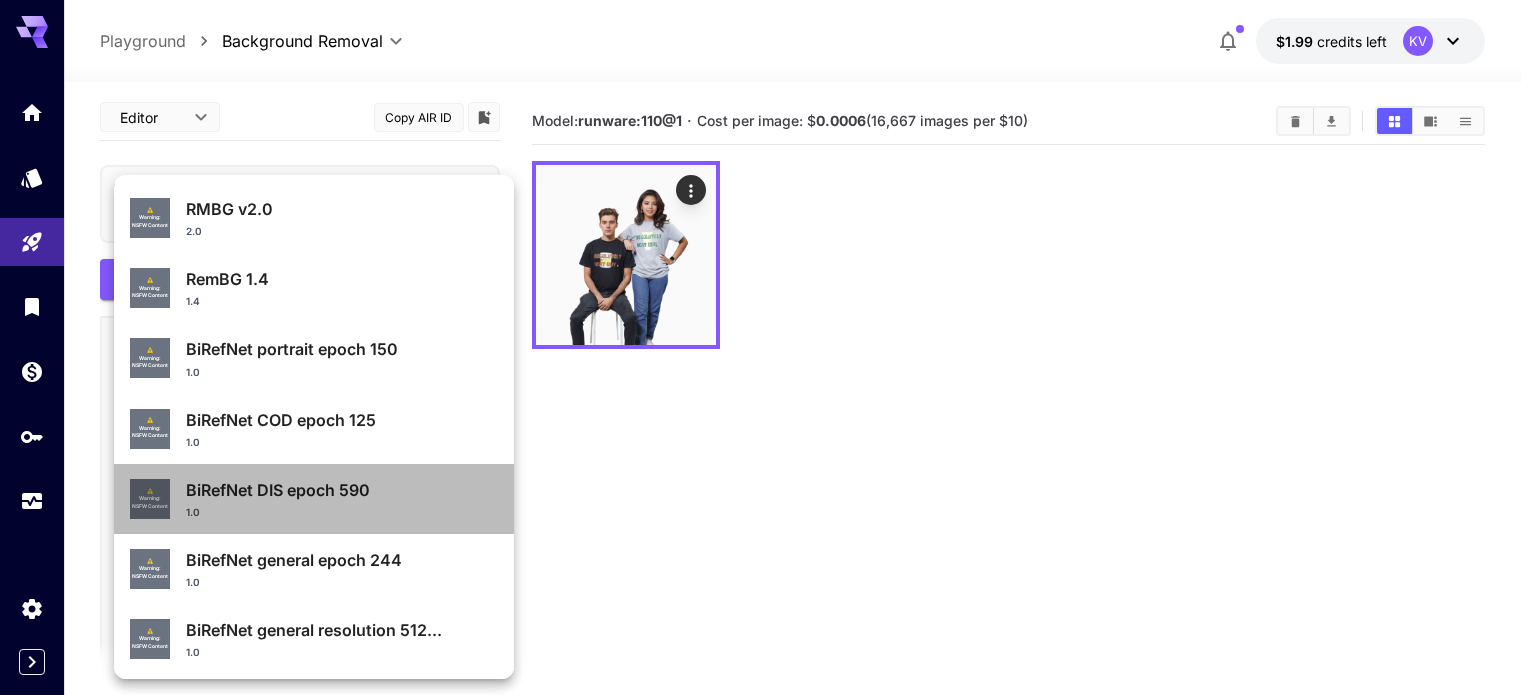 click on "1.0" at bounding box center [342, 512] 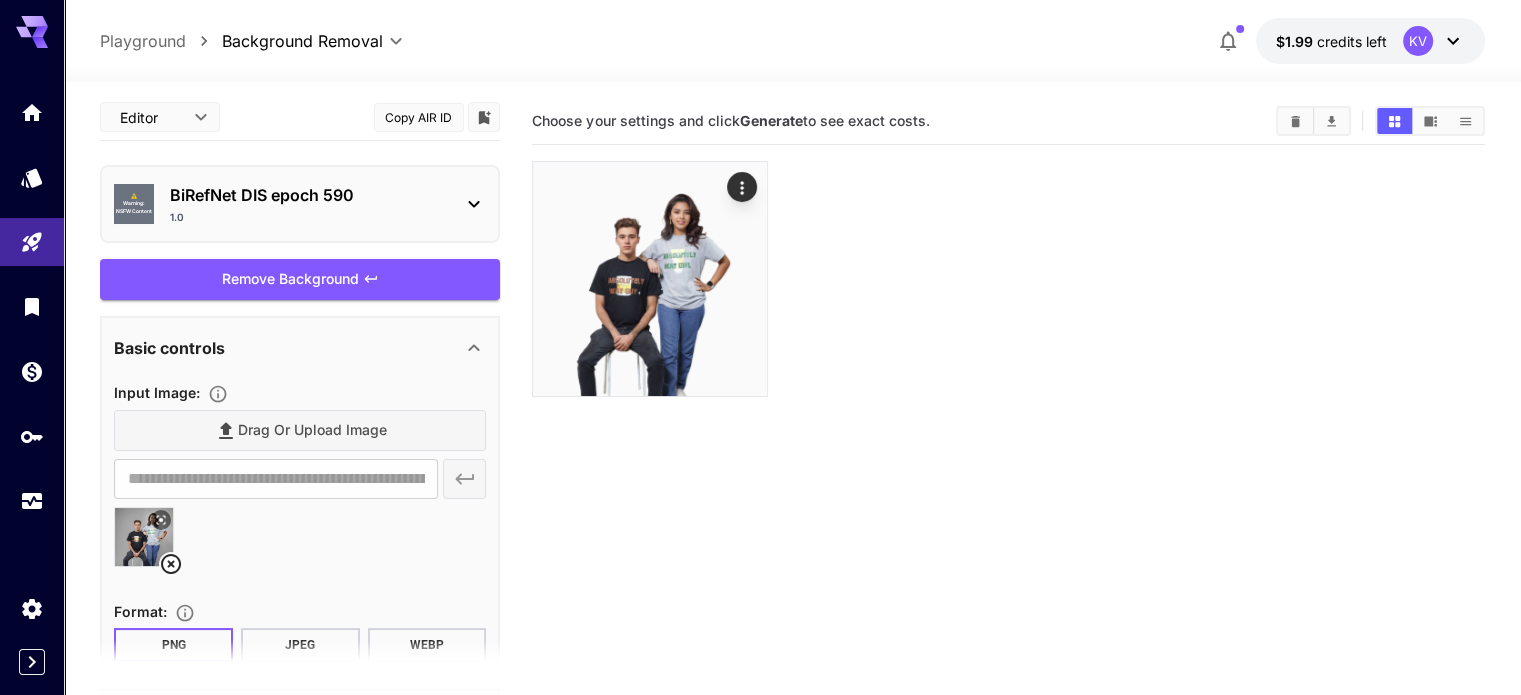 scroll, scrollTop: 0, scrollLeft: 0, axis: both 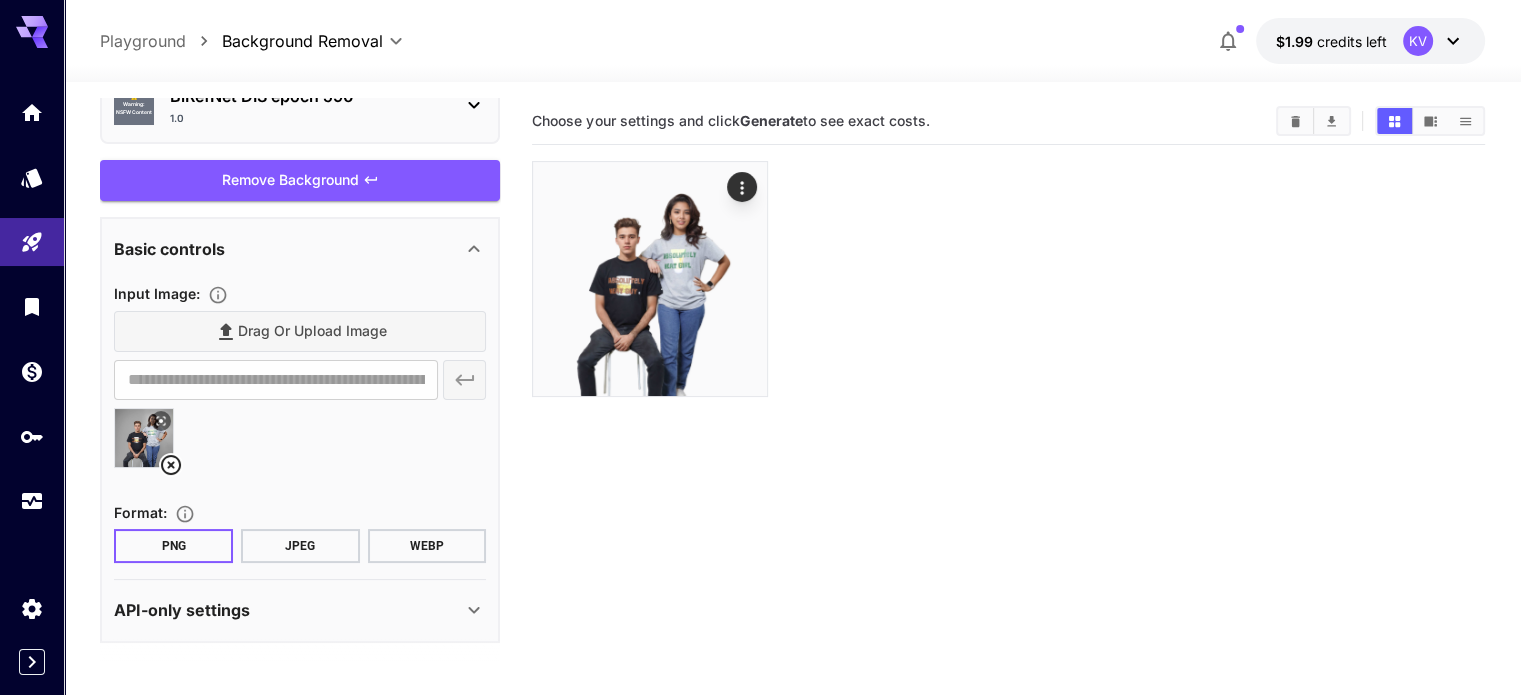 click on "1.0" at bounding box center (308, 118) 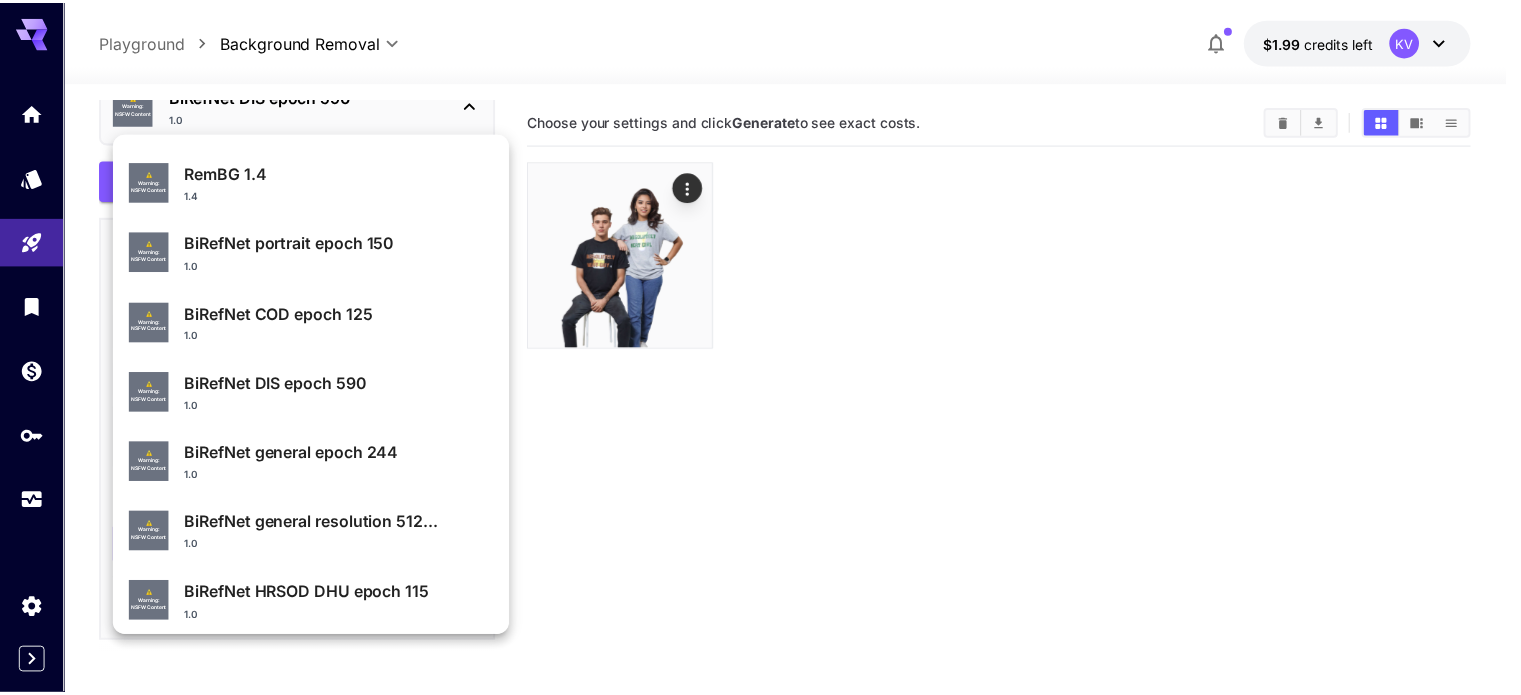 scroll, scrollTop: 99, scrollLeft: 0, axis: vertical 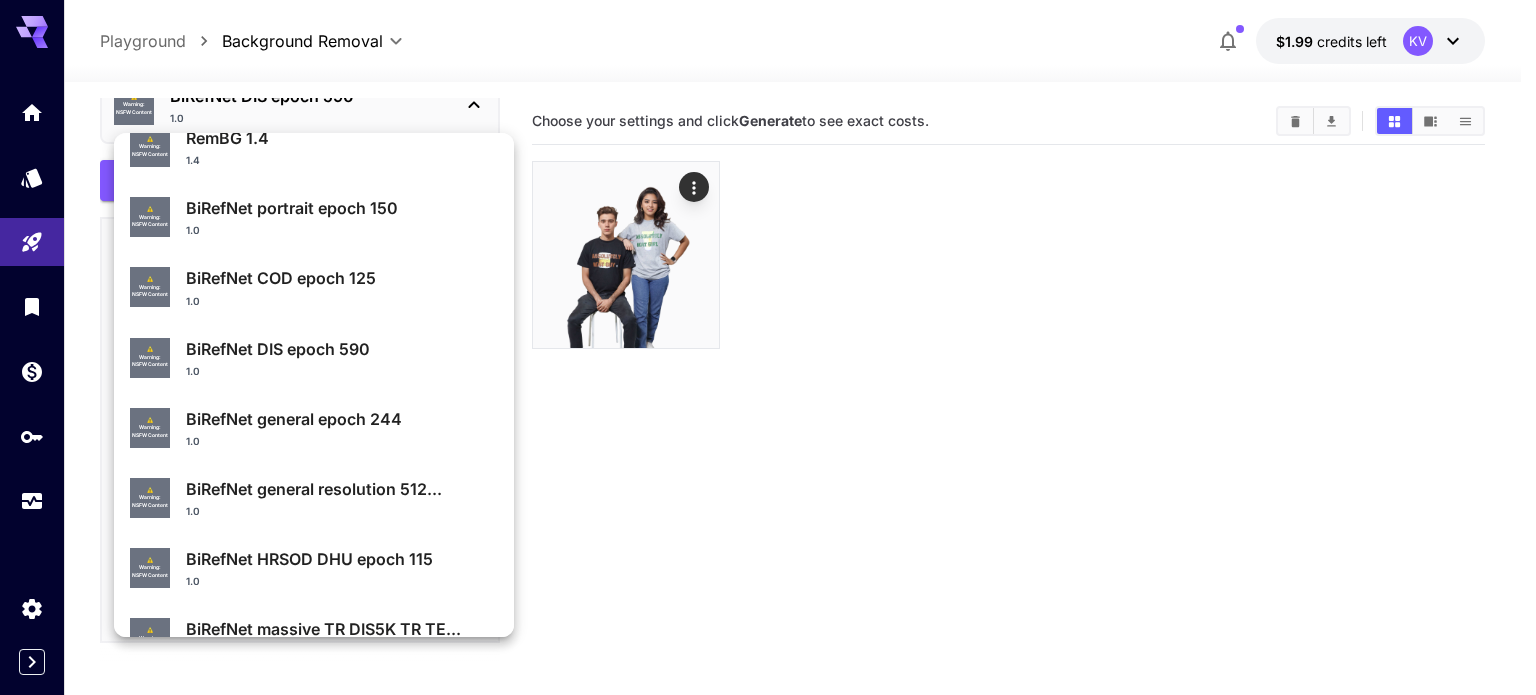 click on "BiRefNet general resolution 512..." at bounding box center (342, 489) 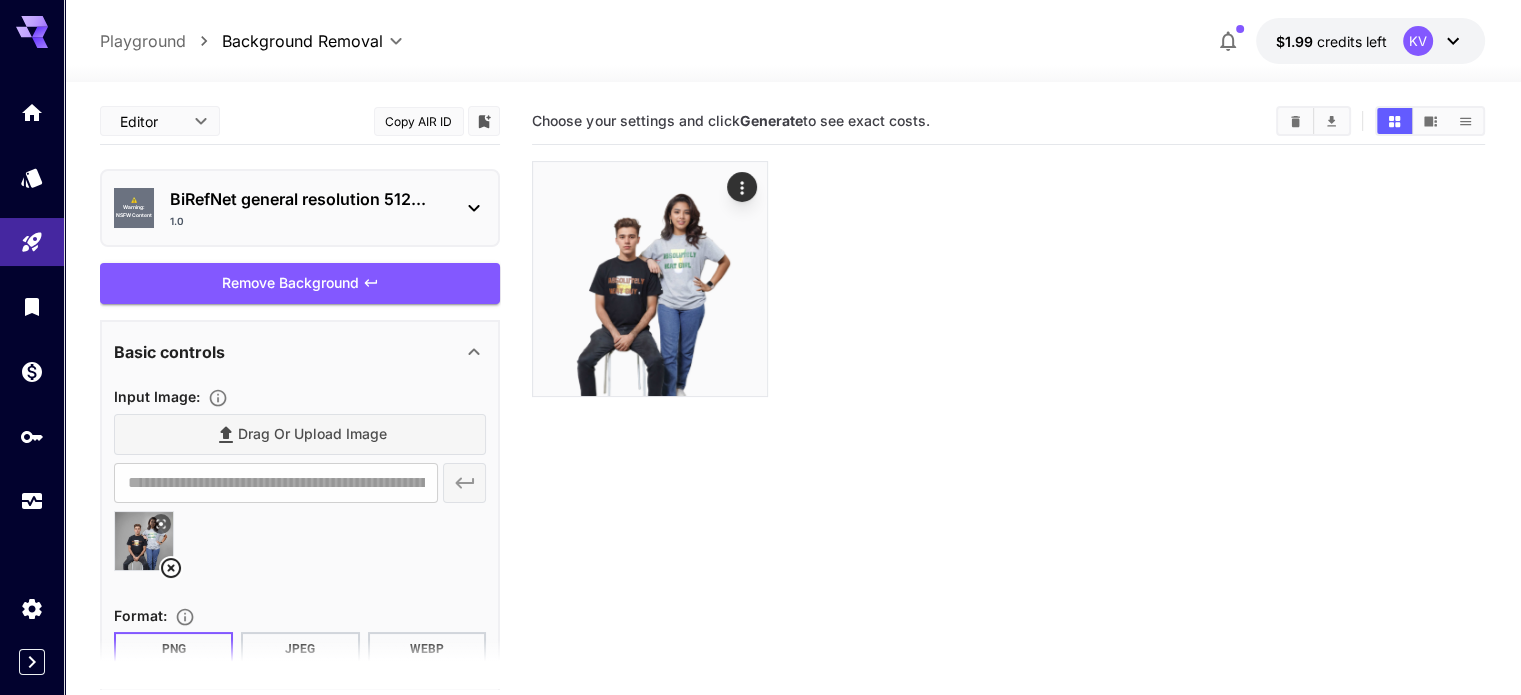 scroll, scrollTop: 0, scrollLeft: 0, axis: both 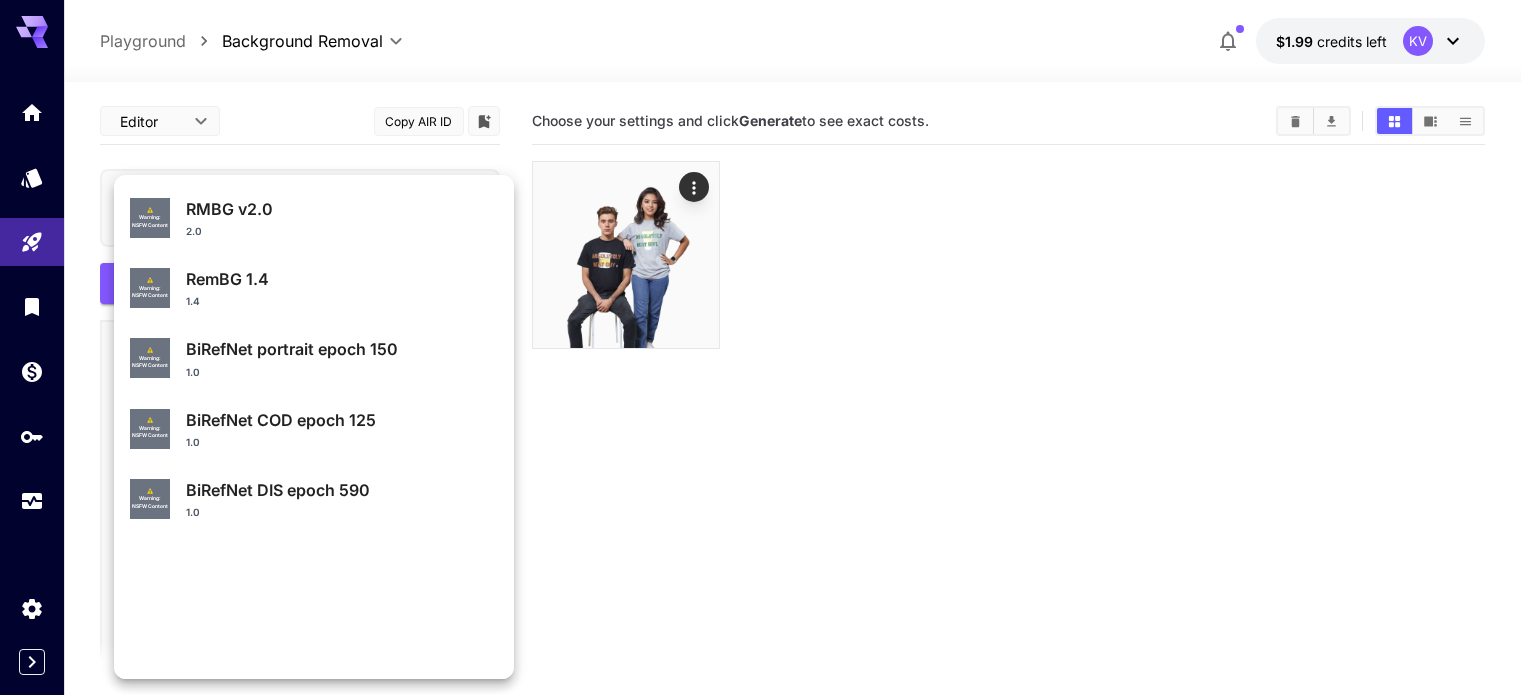 click on "1.0" at bounding box center [342, 372] 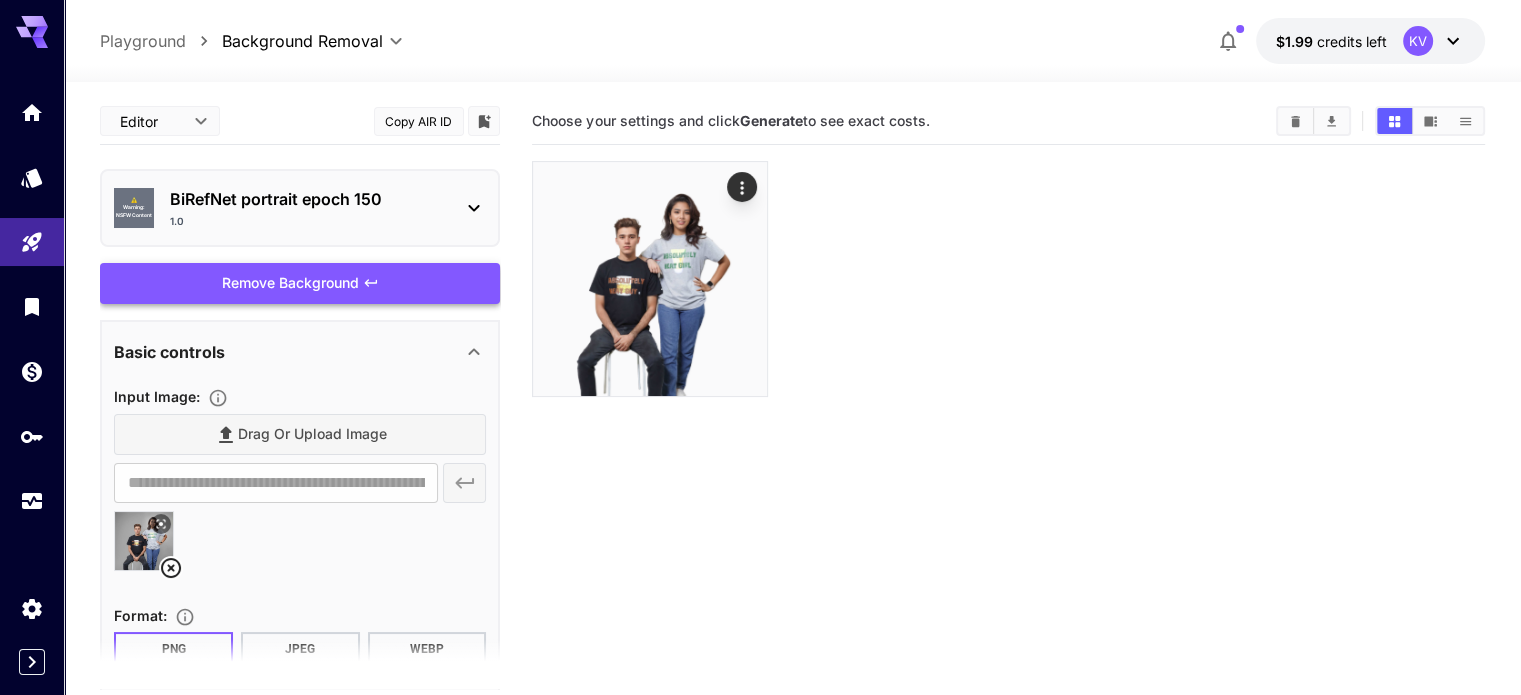 click on "Remove Background" at bounding box center [300, 283] 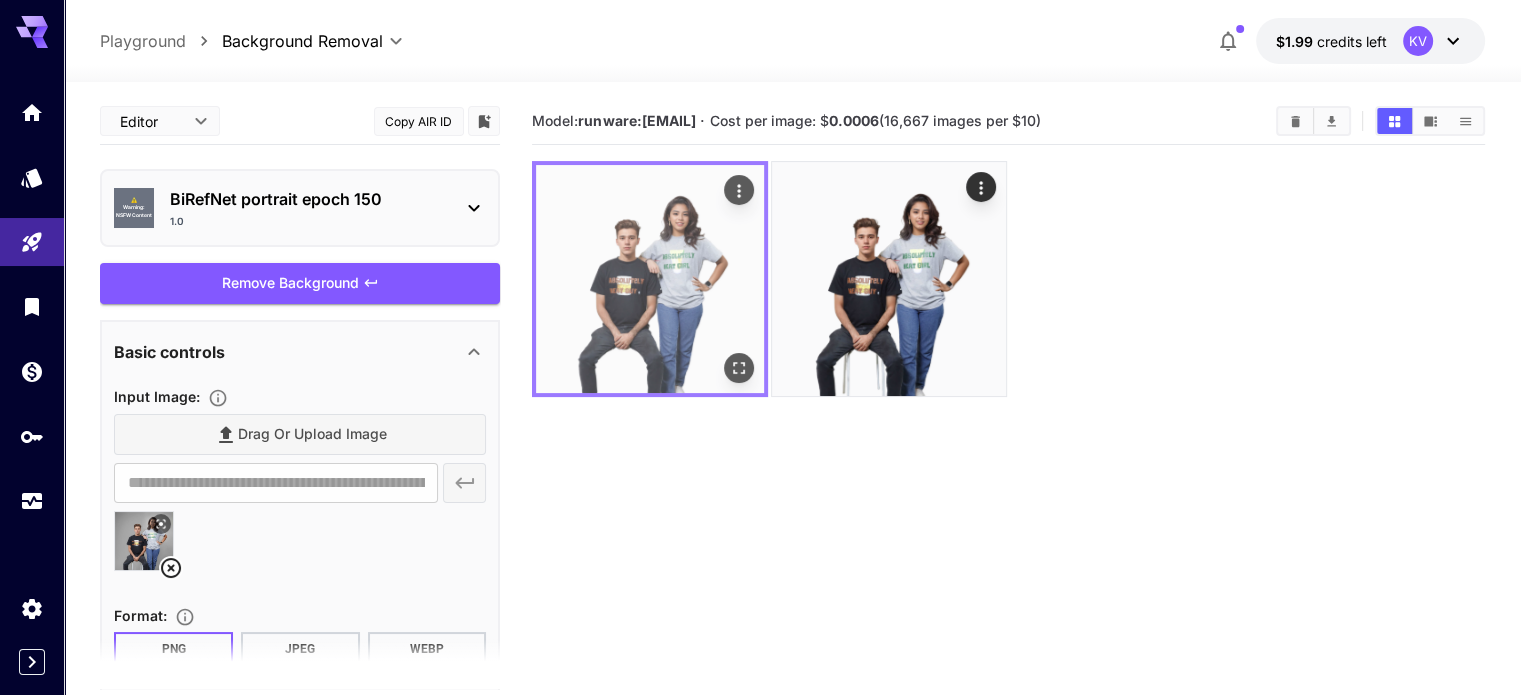 click at bounding box center [650, 279] 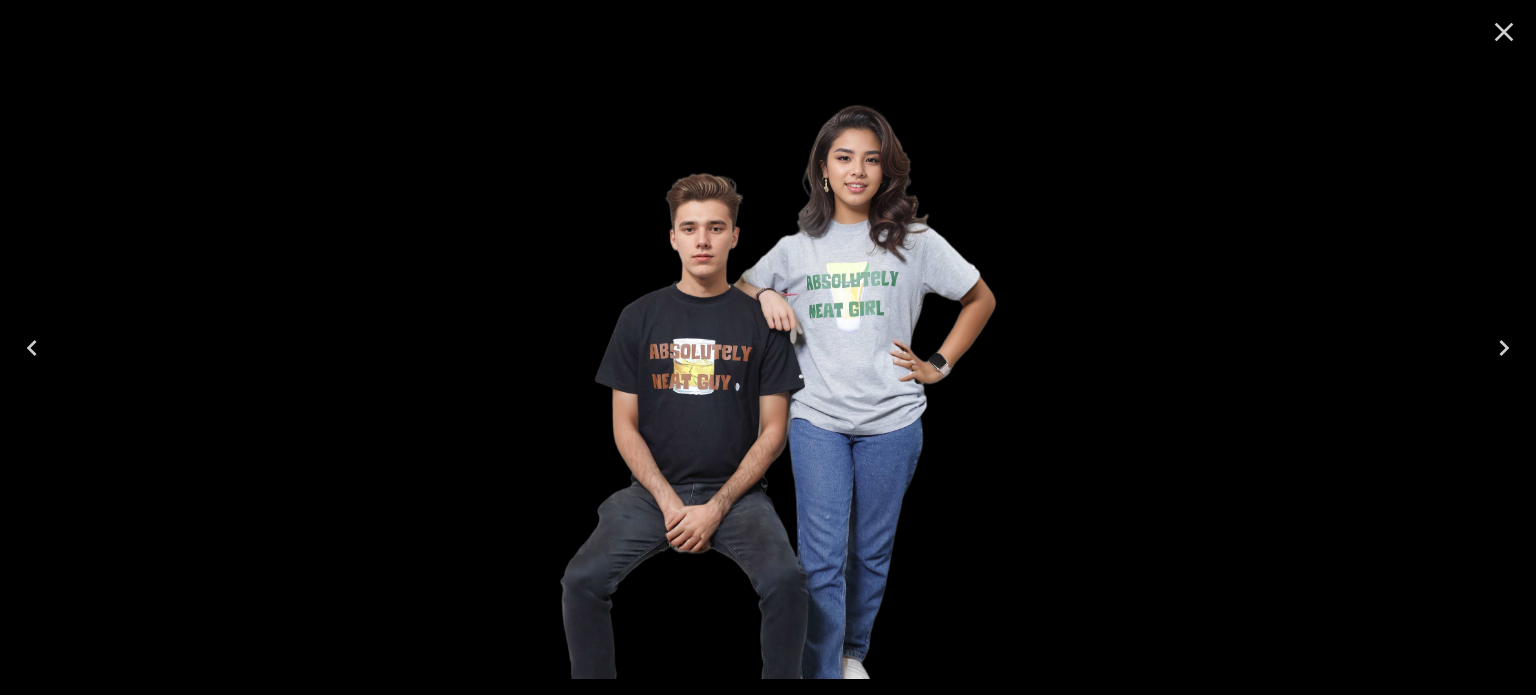 click 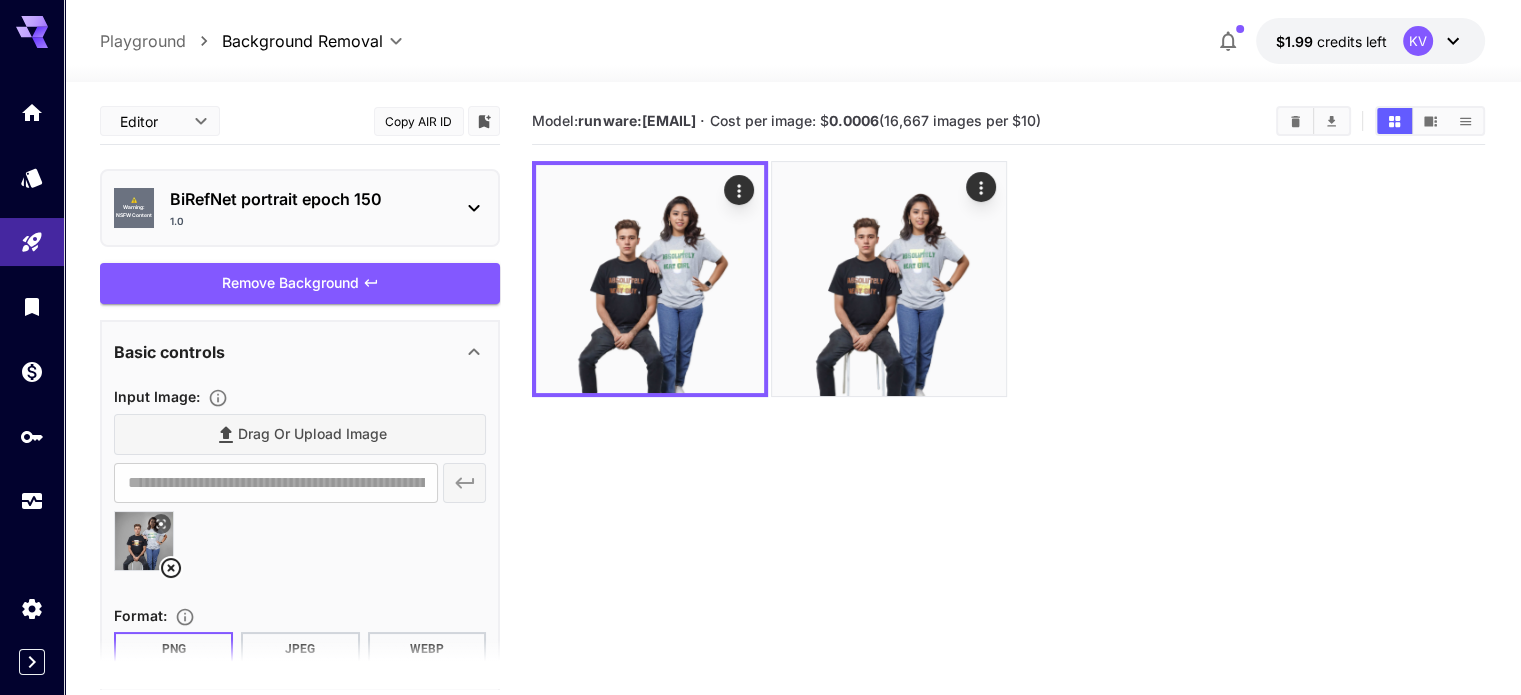 click on "1.0" at bounding box center (308, 221) 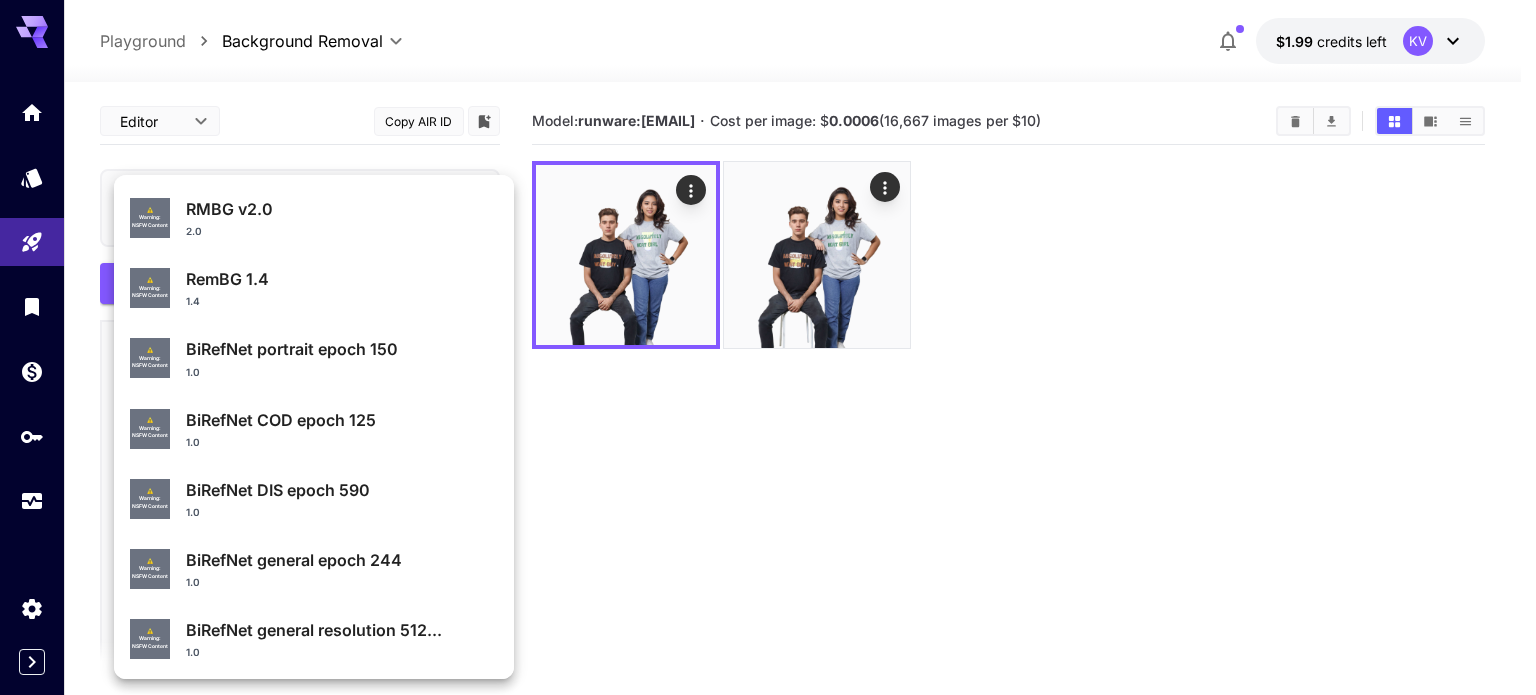 click on "BiRefNet COD epoch 125" at bounding box center (342, 420) 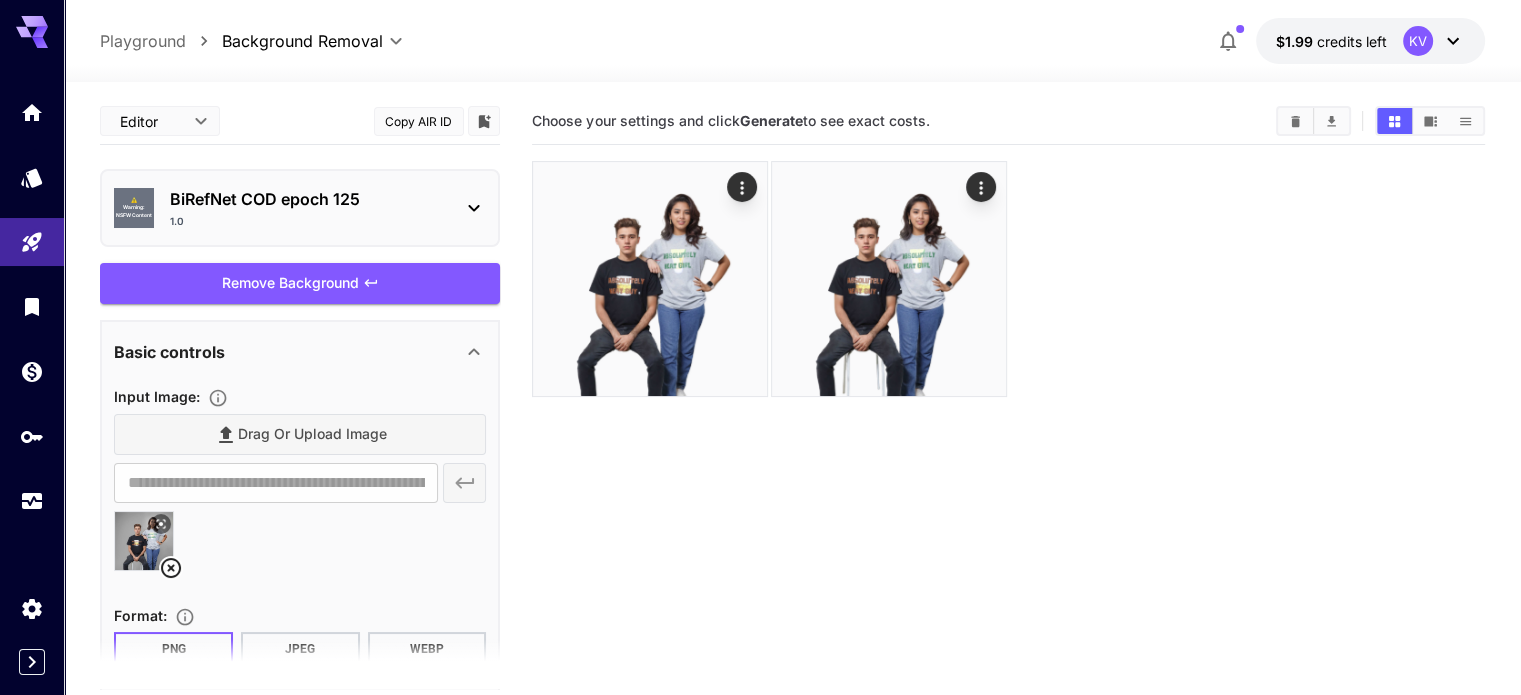click on "Remove Background" at bounding box center [300, 283] 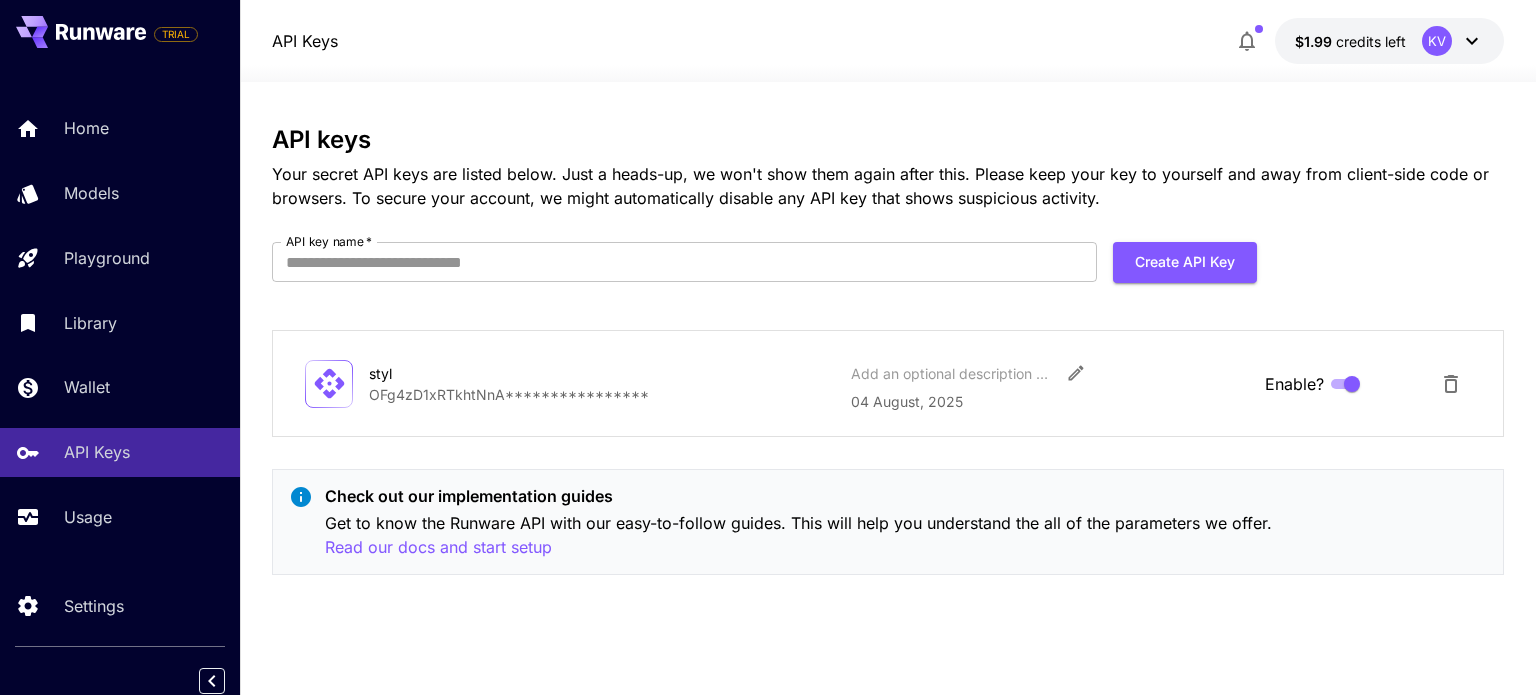 scroll, scrollTop: 0, scrollLeft: 0, axis: both 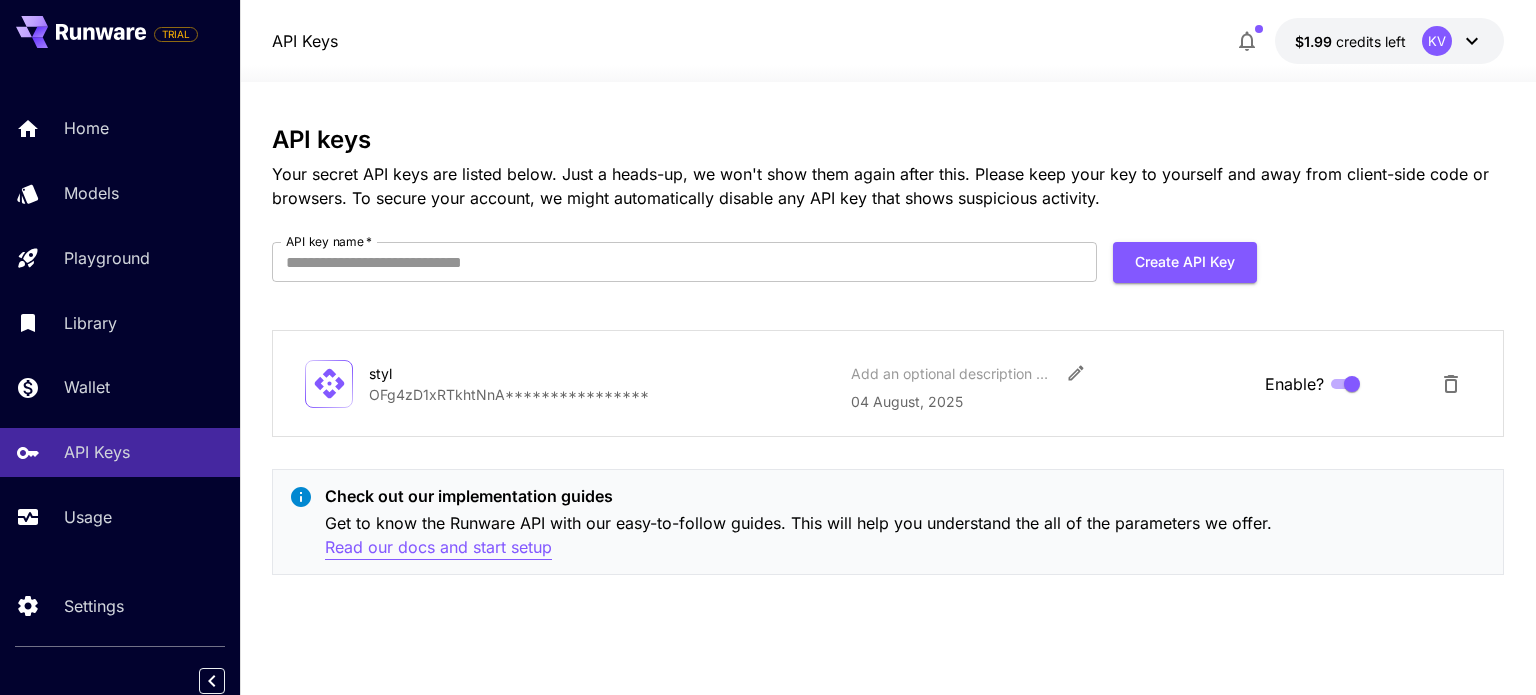 click on "Read our docs and start setup" at bounding box center [438, 547] 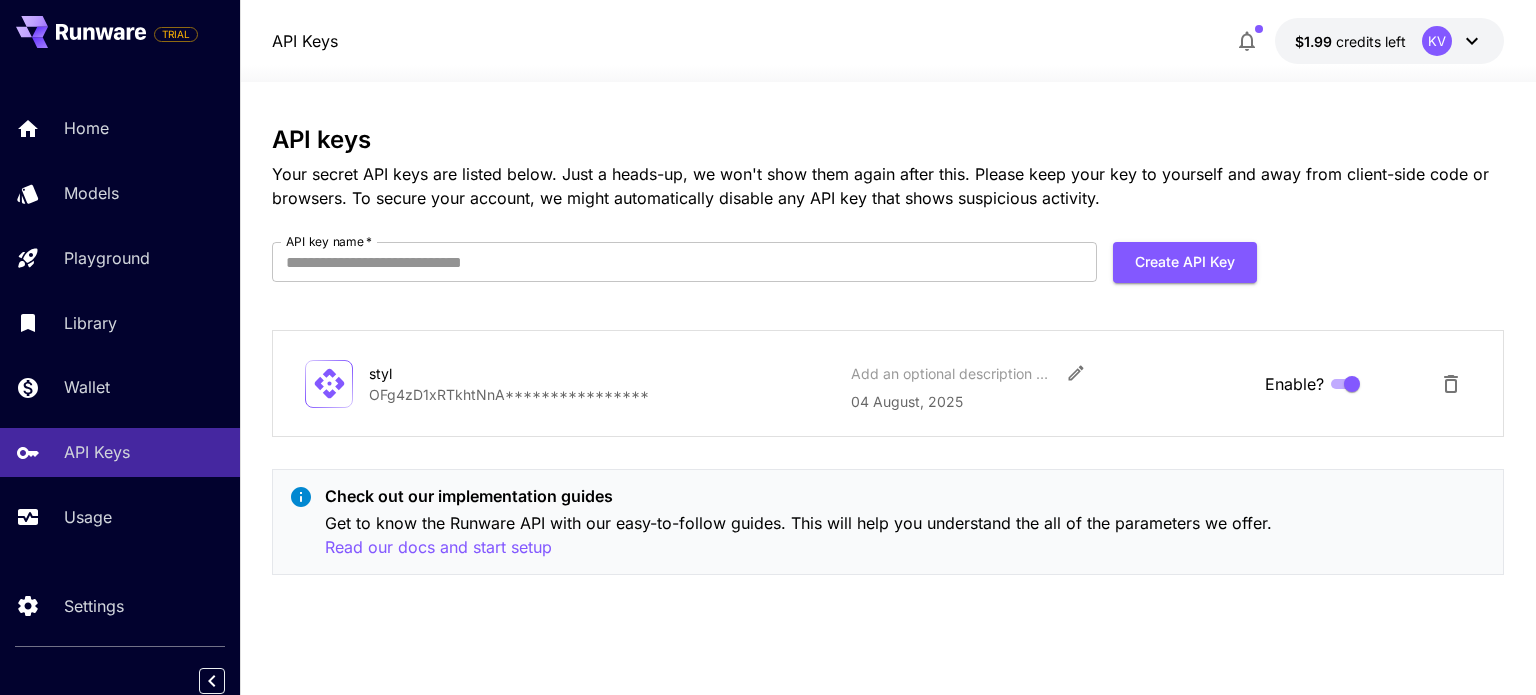 click on "**********" at bounding box center (887, 383) 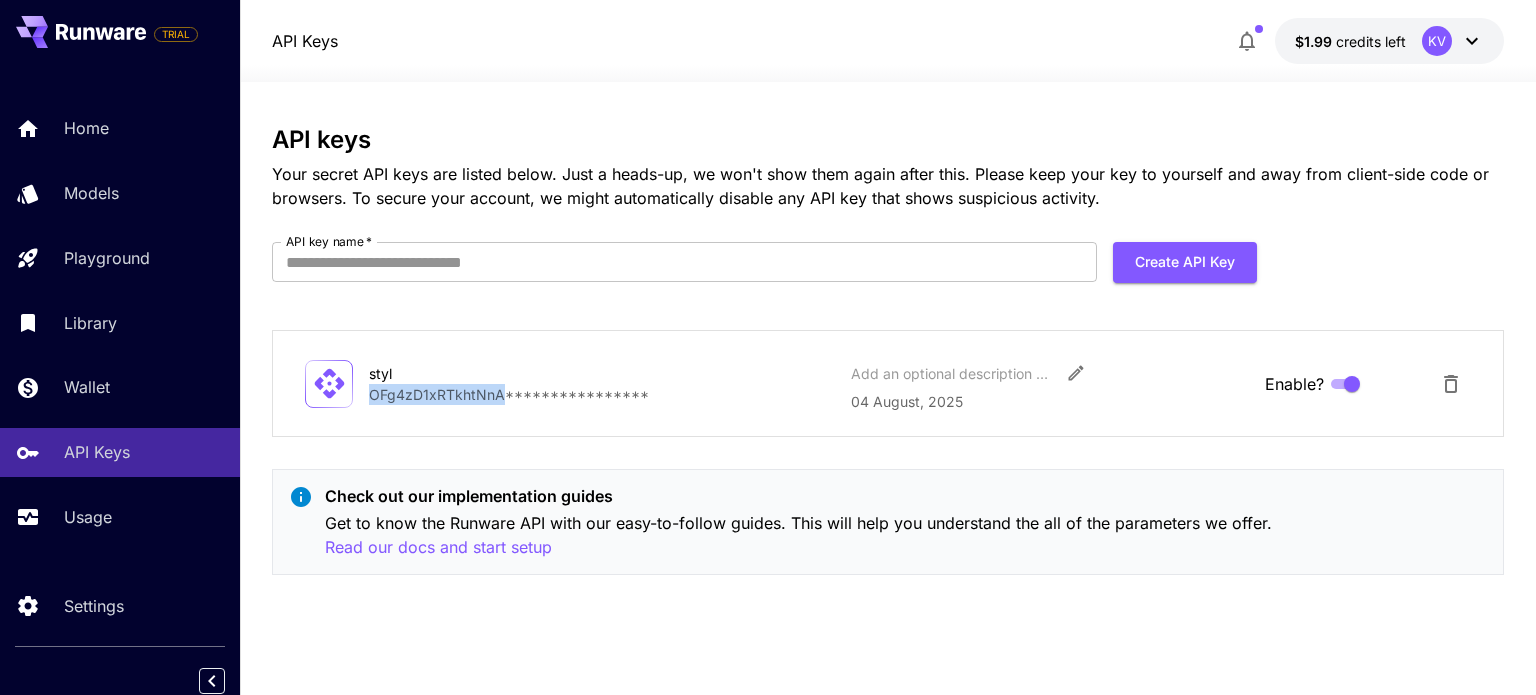 click on "**********" at bounding box center (602, 394) 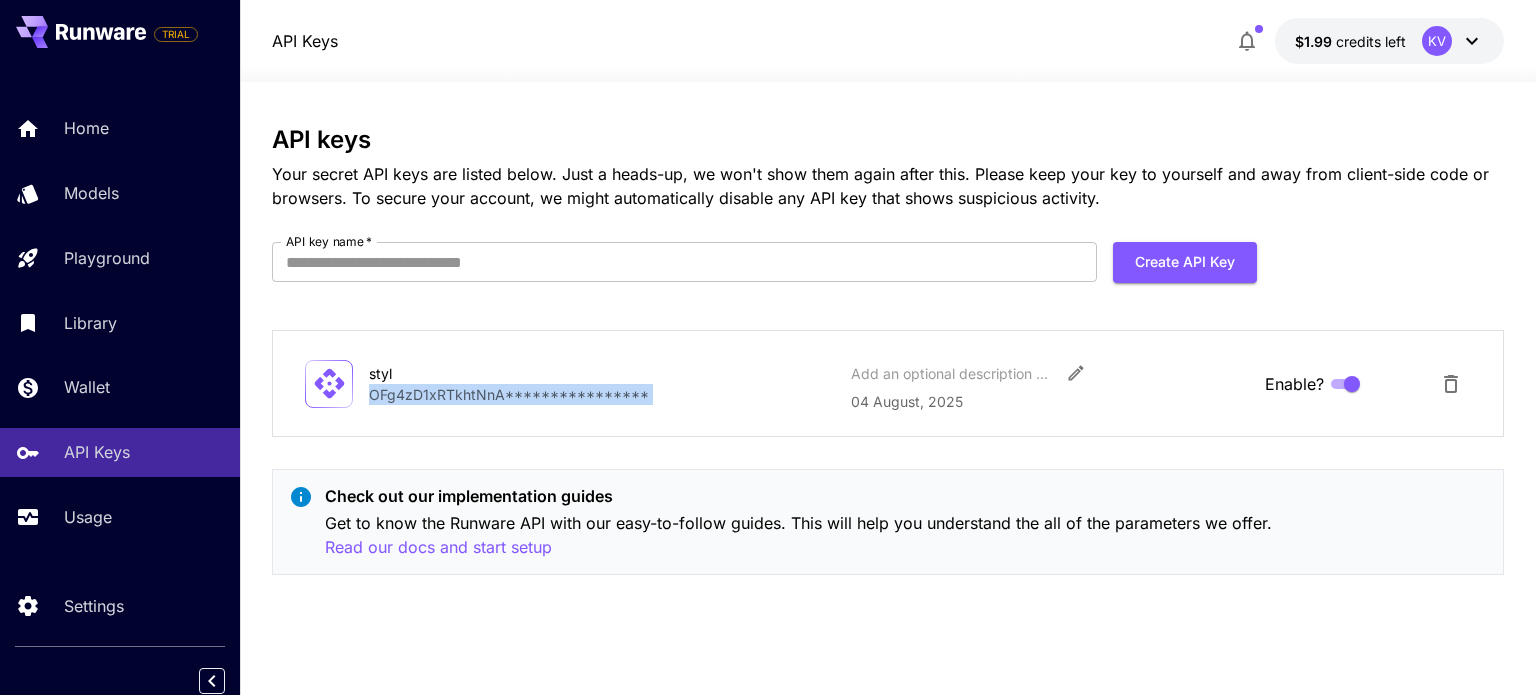 click on "**********" at bounding box center (602, 394) 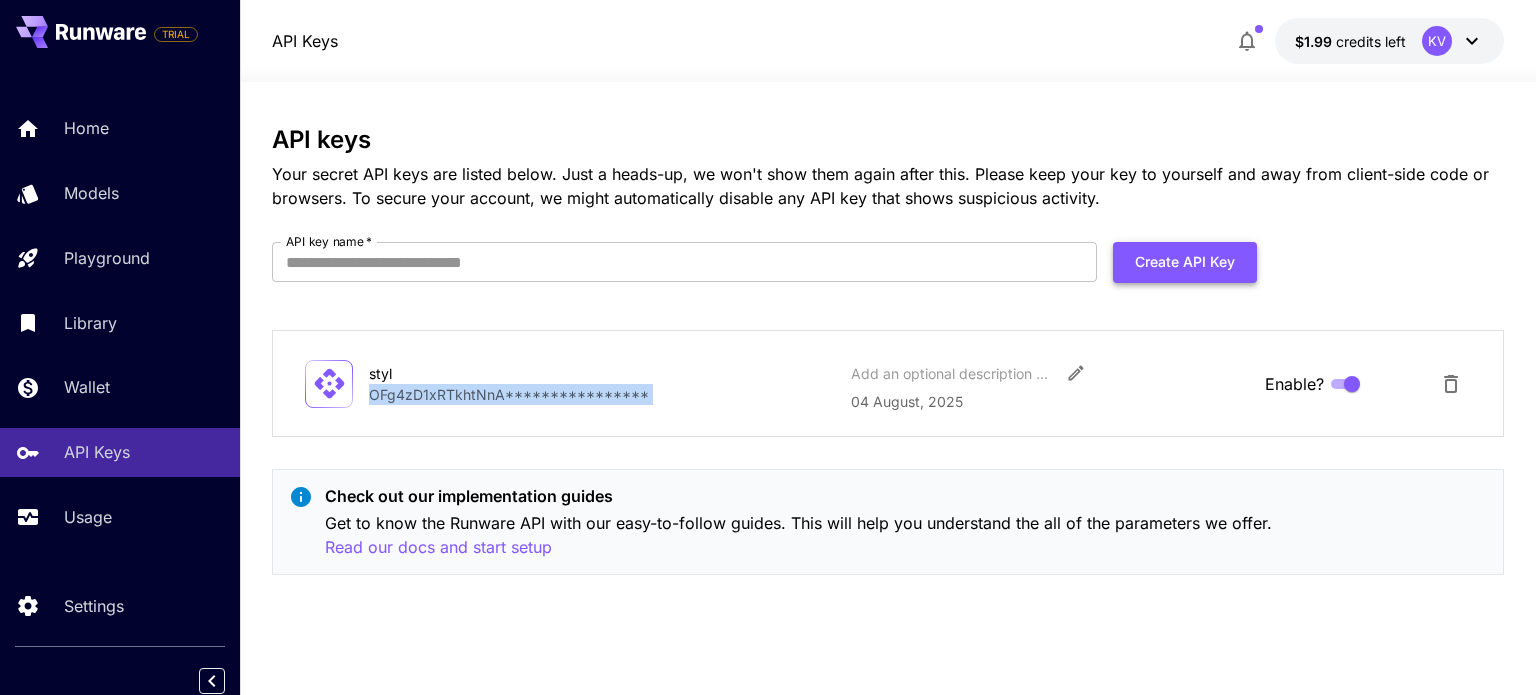 click on "Create API Key" at bounding box center [1185, 262] 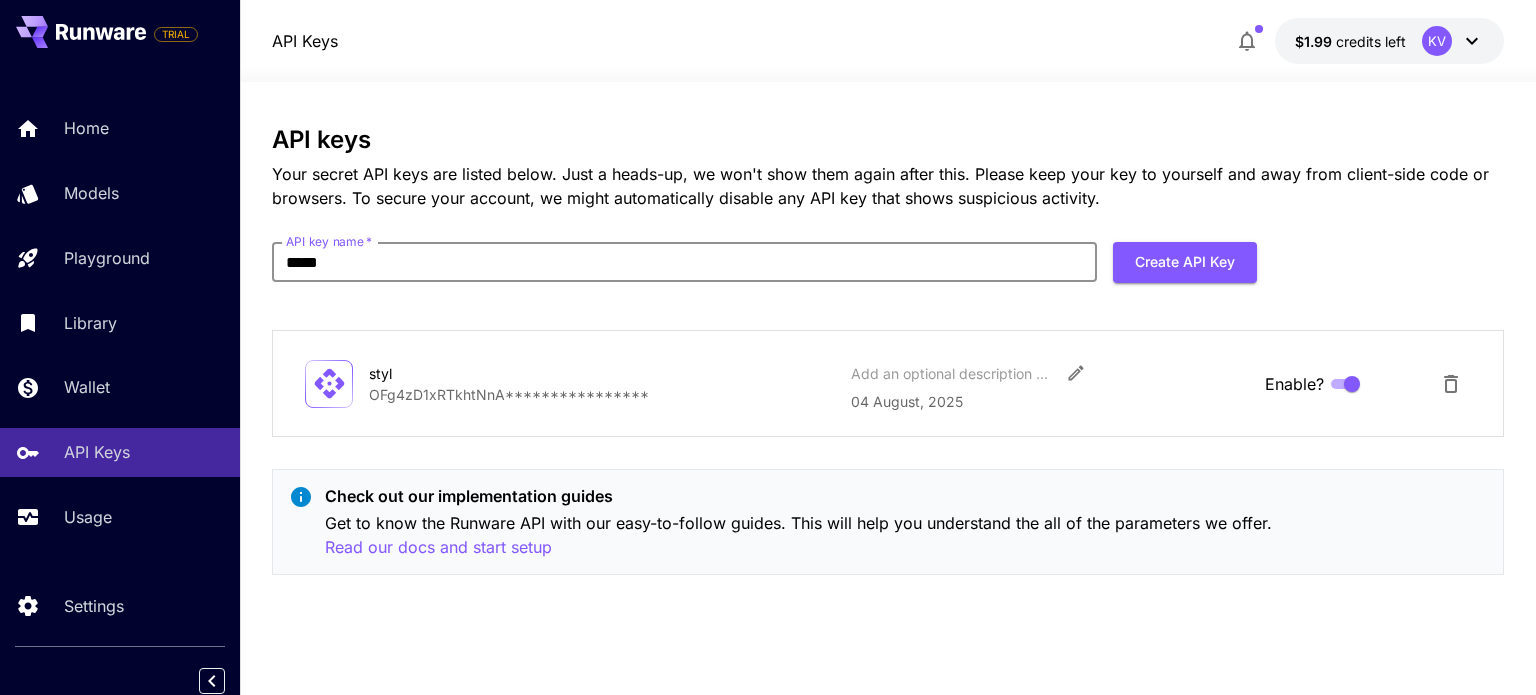 type on "*****" 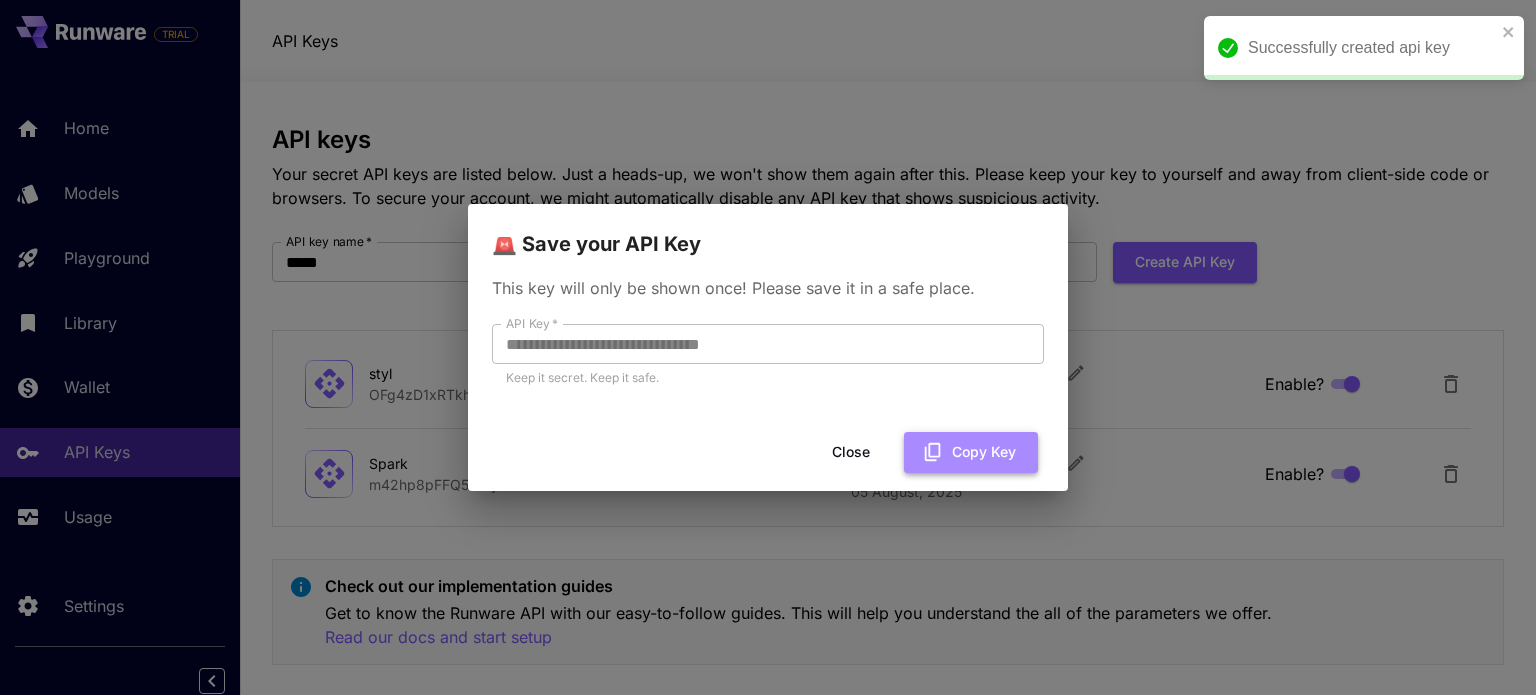 click on "Copy Key" at bounding box center [971, 452] 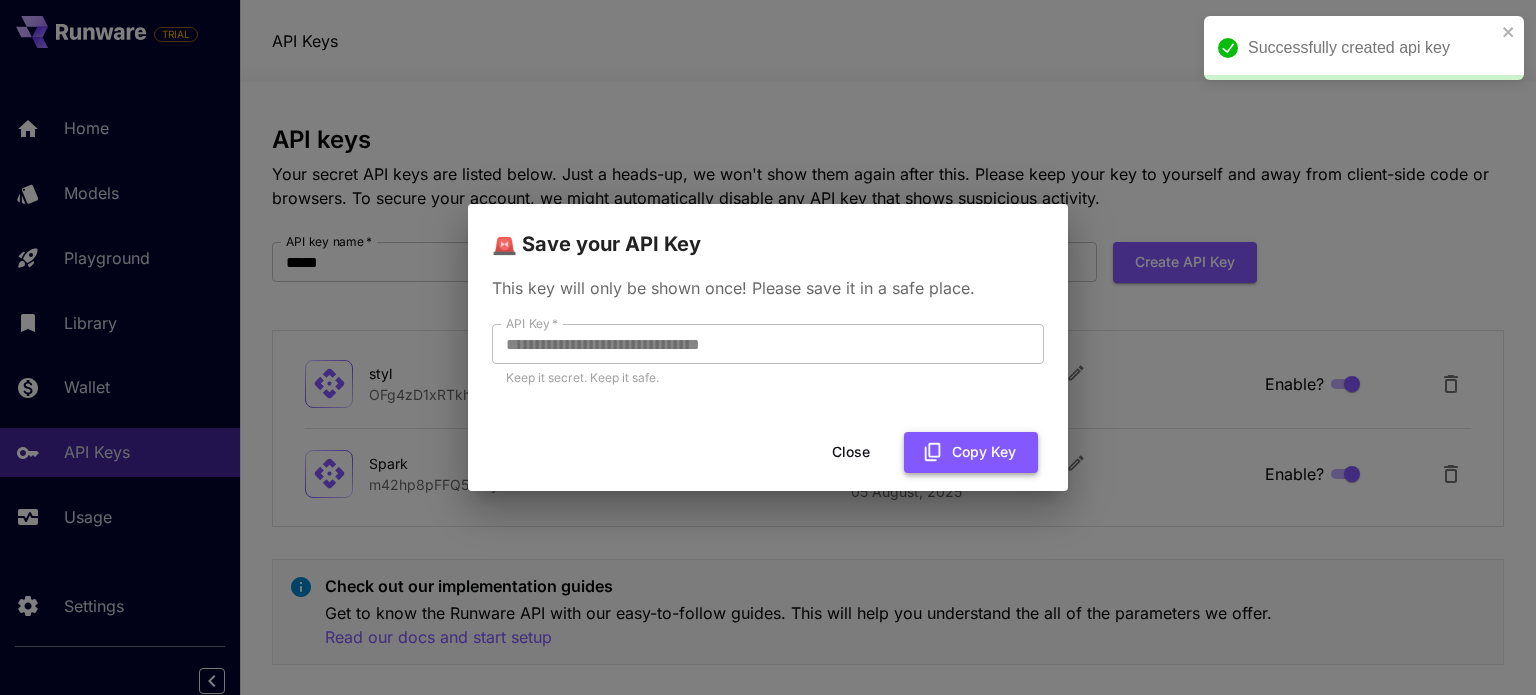 click on "Copy Key" at bounding box center (971, 452) 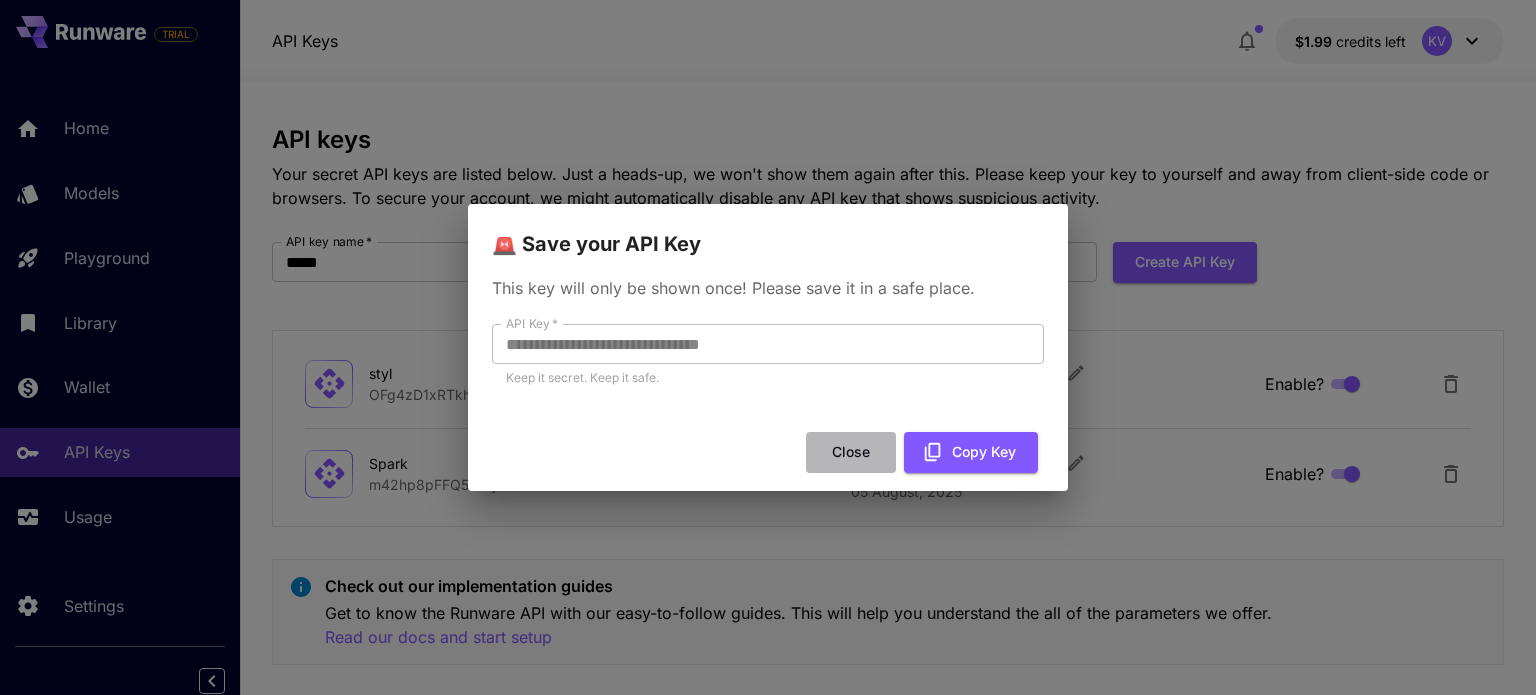 click on "Close" at bounding box center (851, 452) 